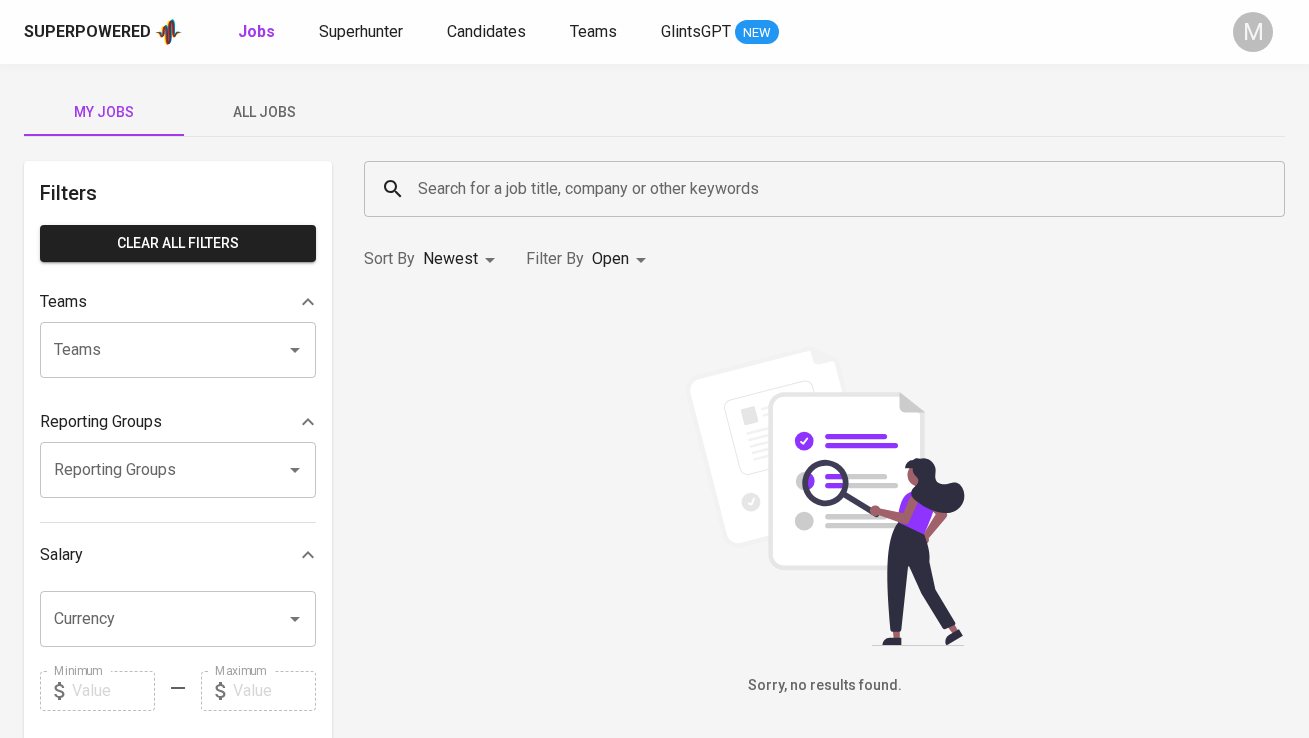 scroll, scrollTop: 0, scrollLeft: 0, axis: both 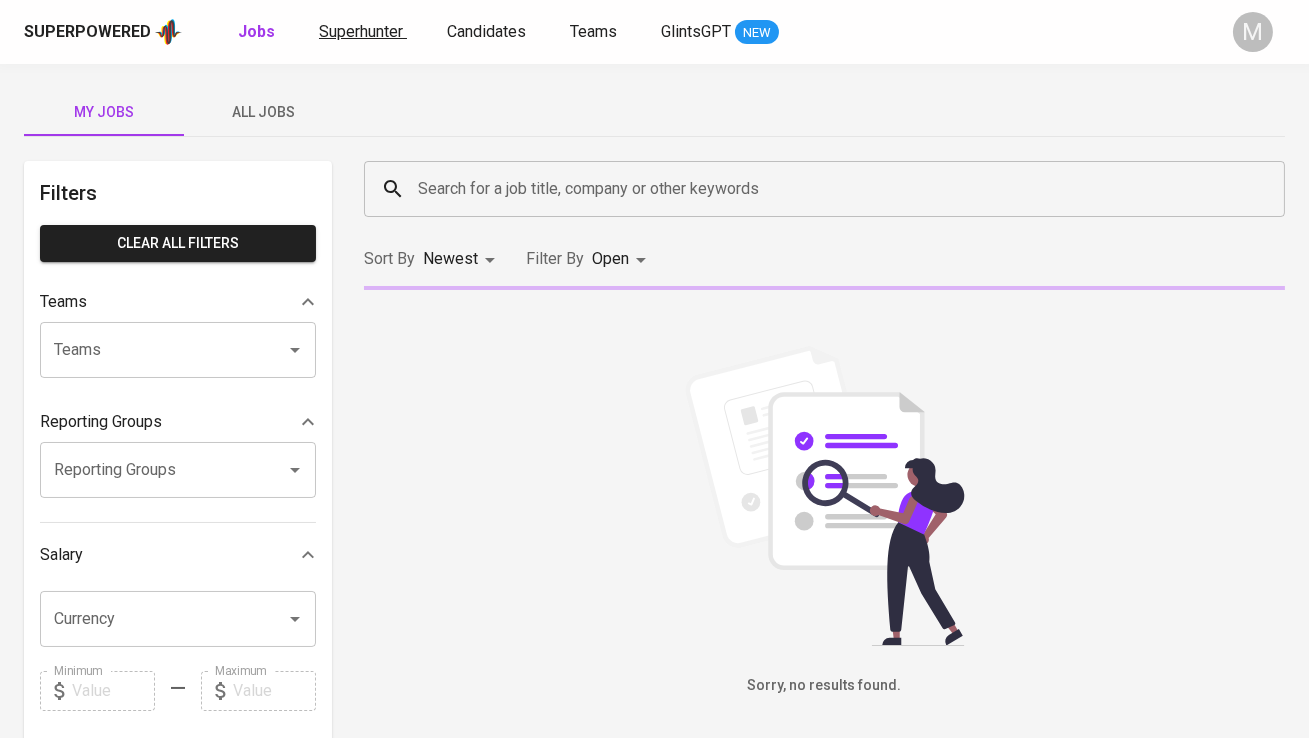 click on "Superhunter" at bounding box center (361, 31) 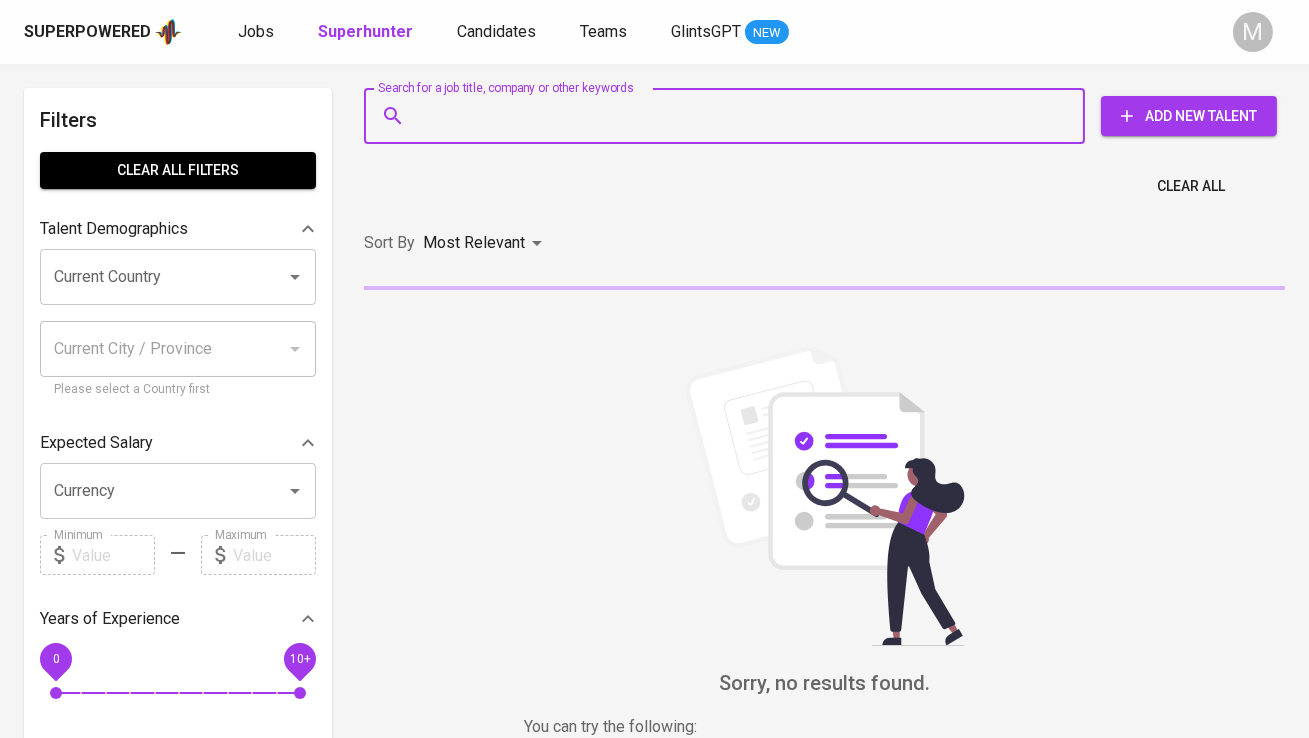 click on "Search for a job title, company or other keywords" at bounding box center [729, 116] 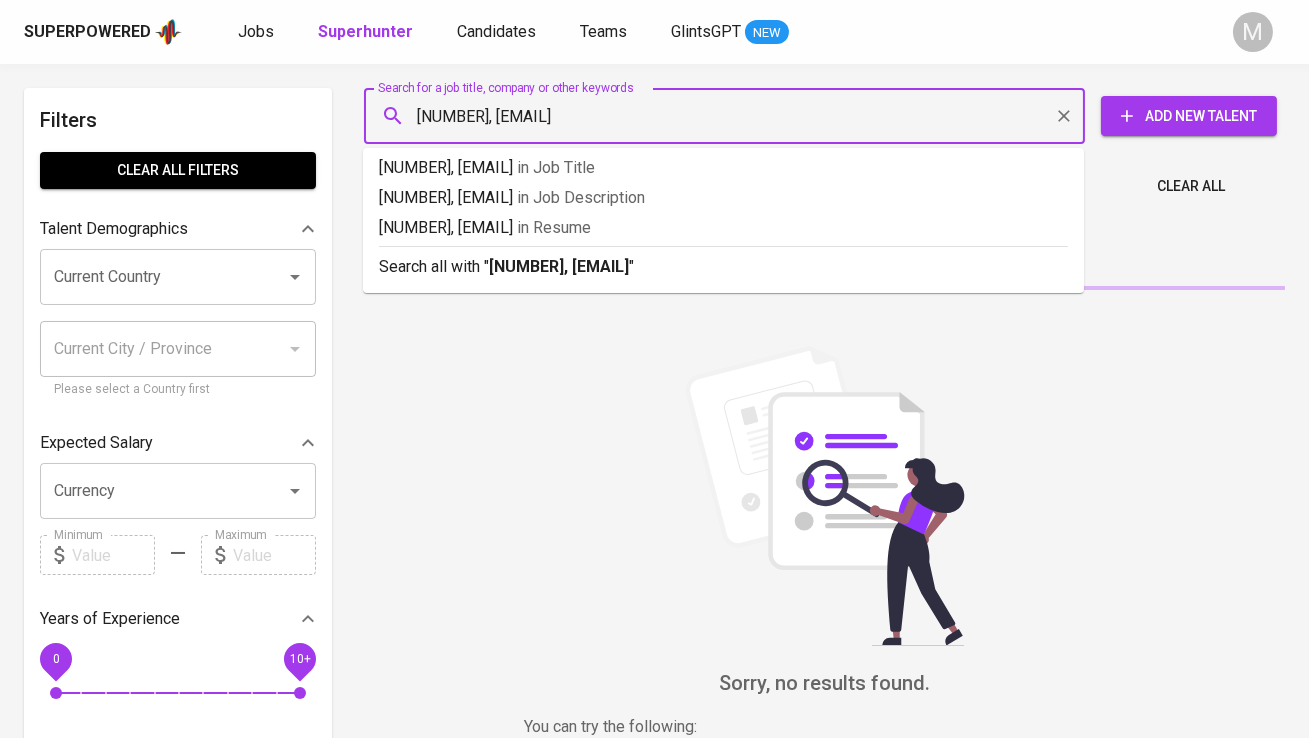 click on "[NUMBER], [EMAIL]" at bounding box center (729, 116) 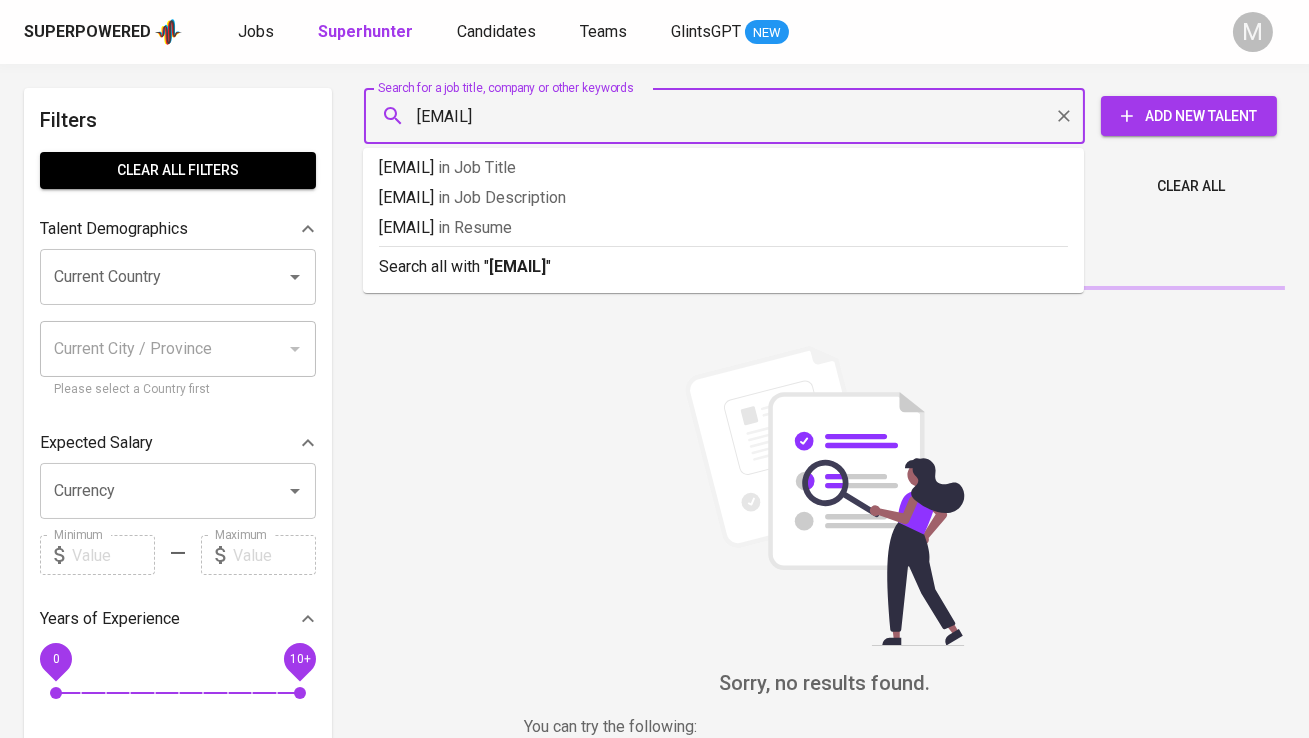 type on "[EMAIL]" 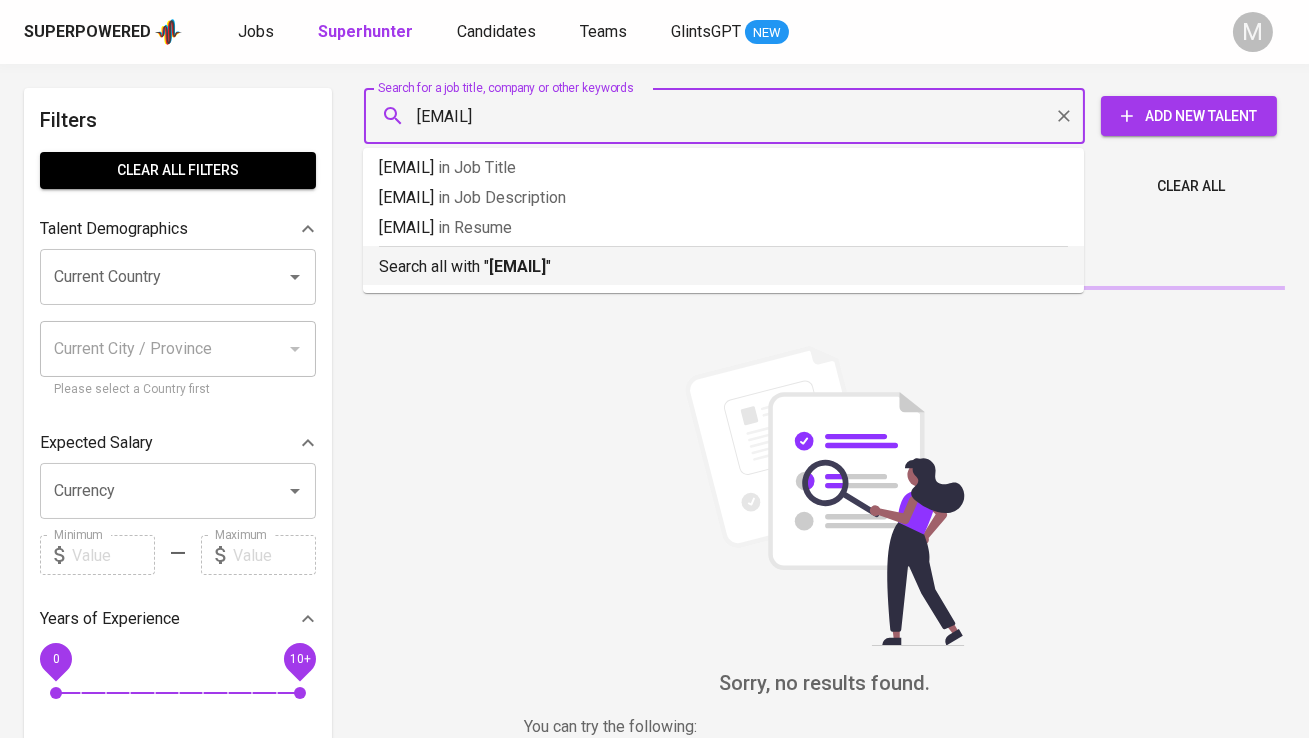 click on "[EMAIL]" at bounding box center [517, 266] 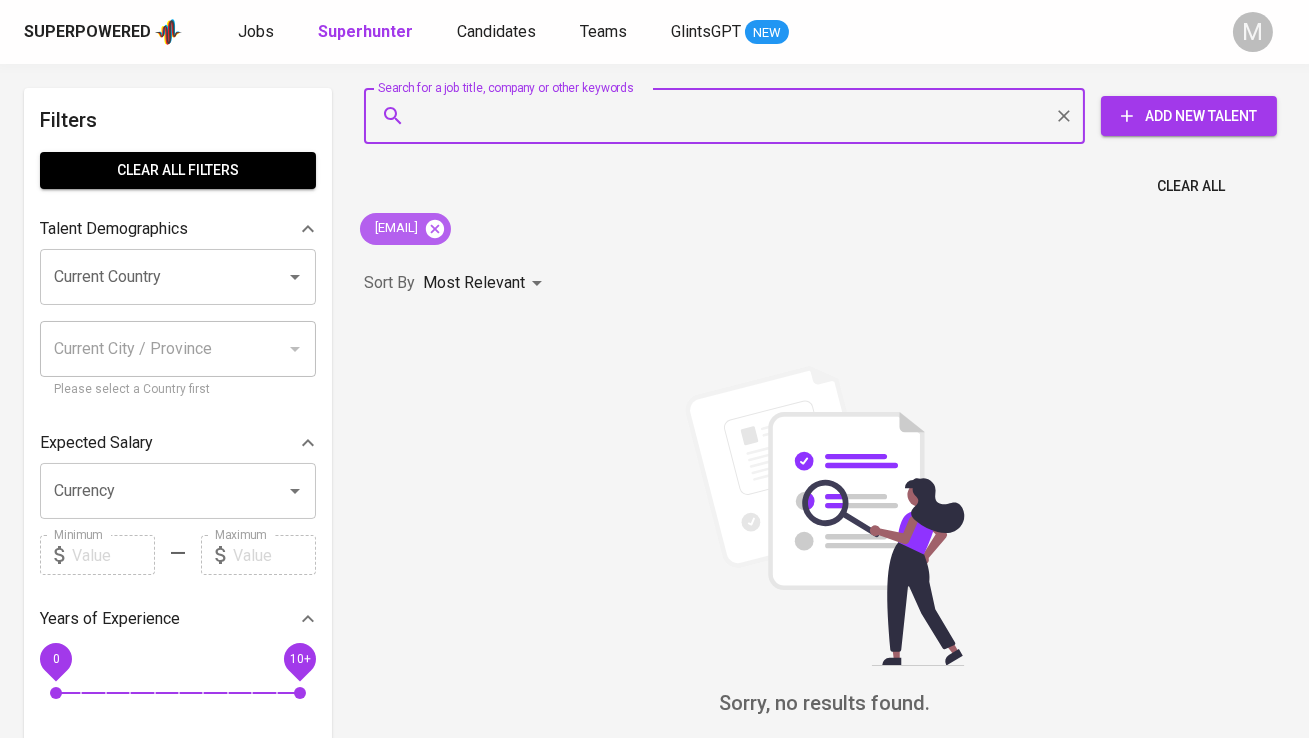 click 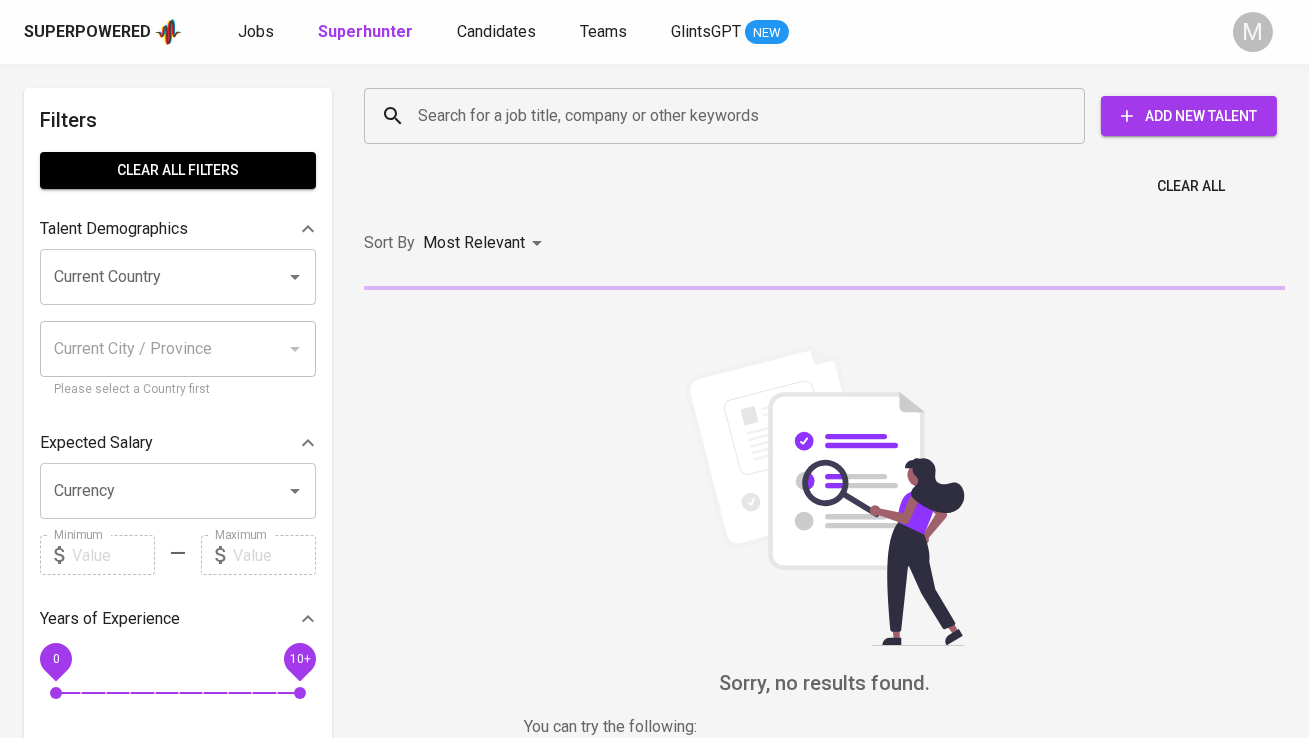 click on "Search for a job title, company or other keywords" at bounding box center [729, 116] 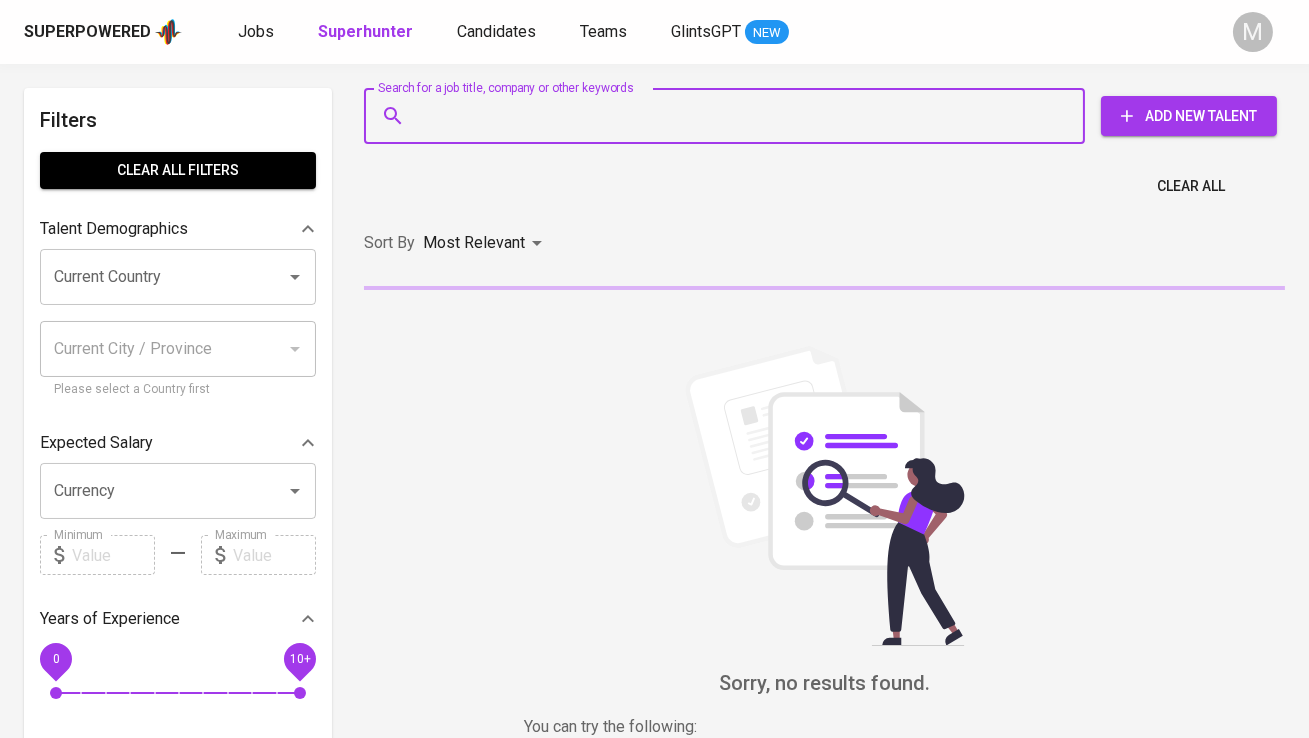 paste on "[EMAIL]" 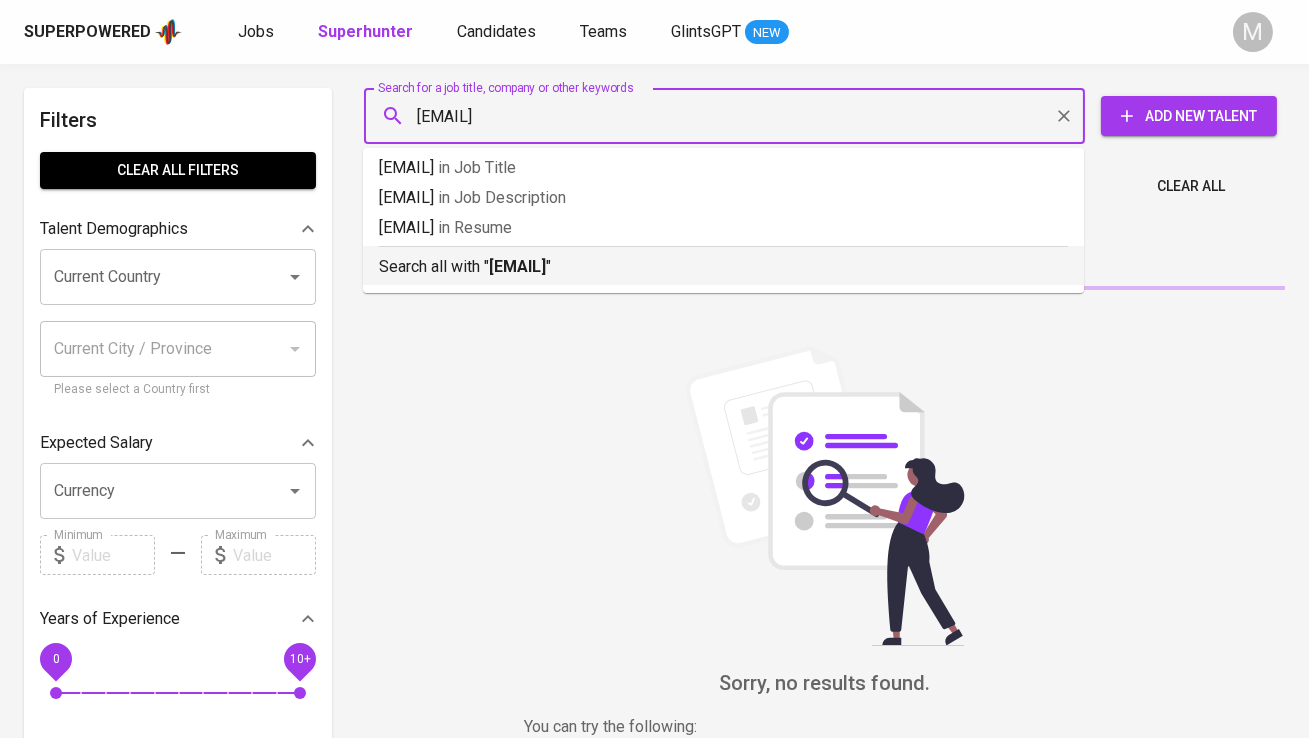 click on "[EMAIL]" at bounding box center (517, 266) 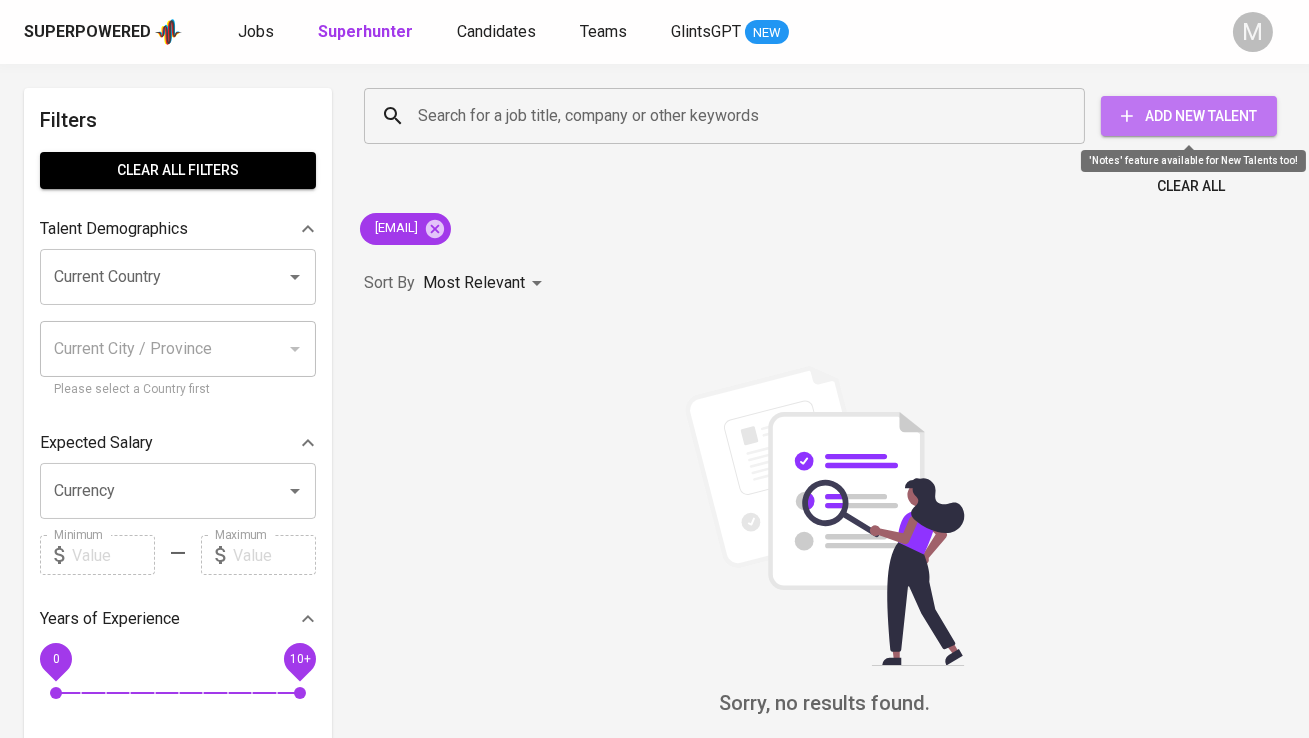 click on "Add New Talent" at bounding box center (1189, 116) 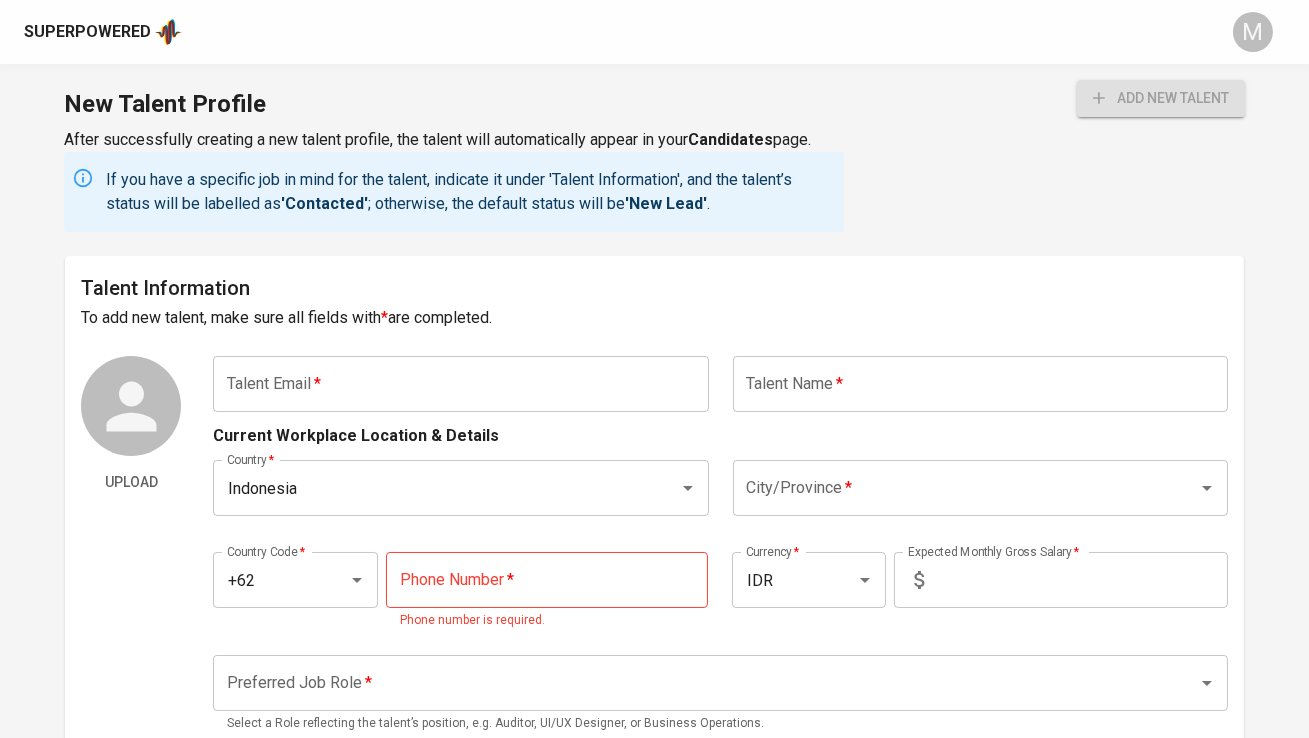 click at bounding box center [460, 384] 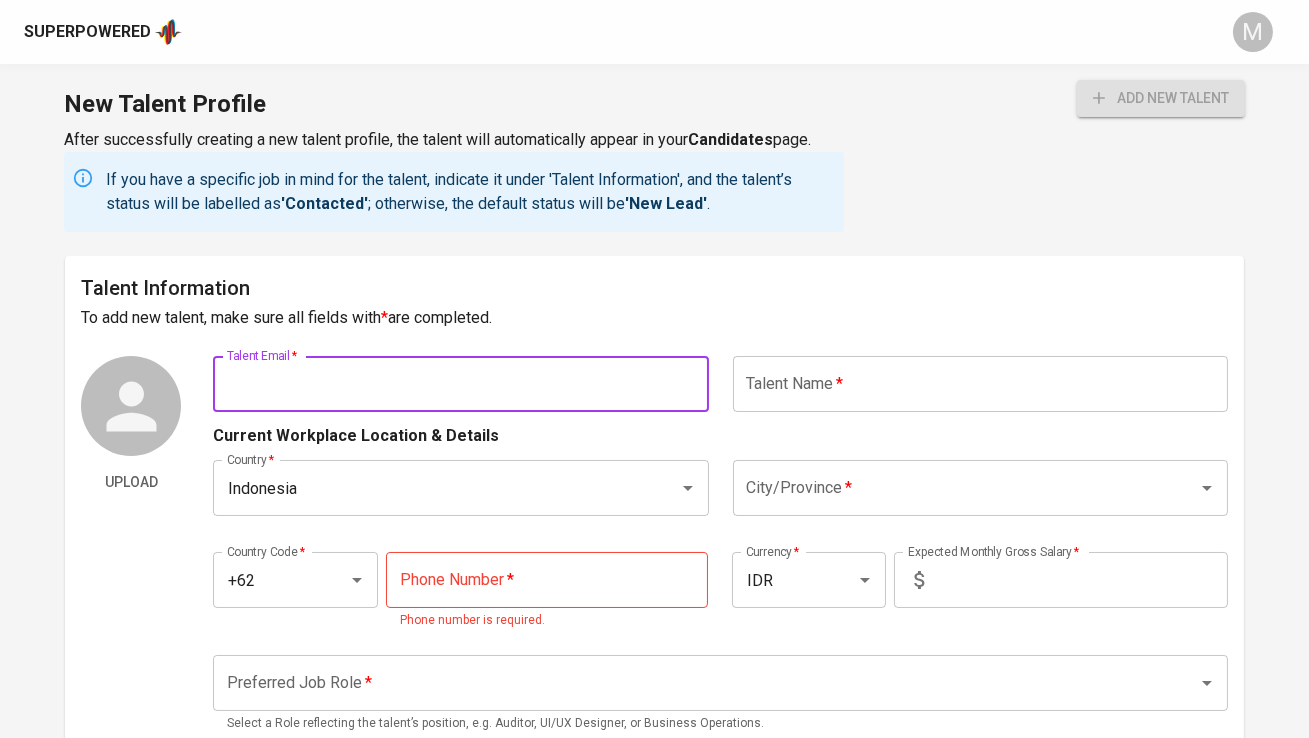paste on "[EMAIL]" 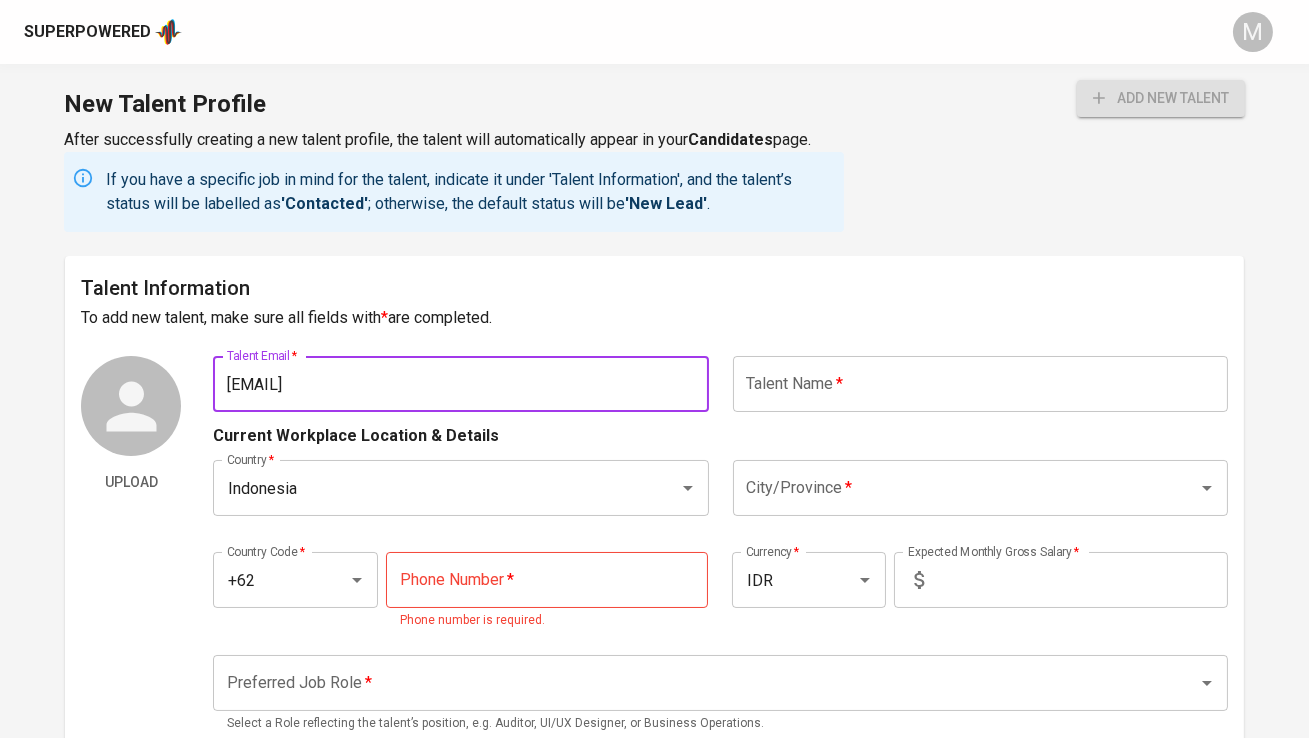 type on "[EMAIL]" 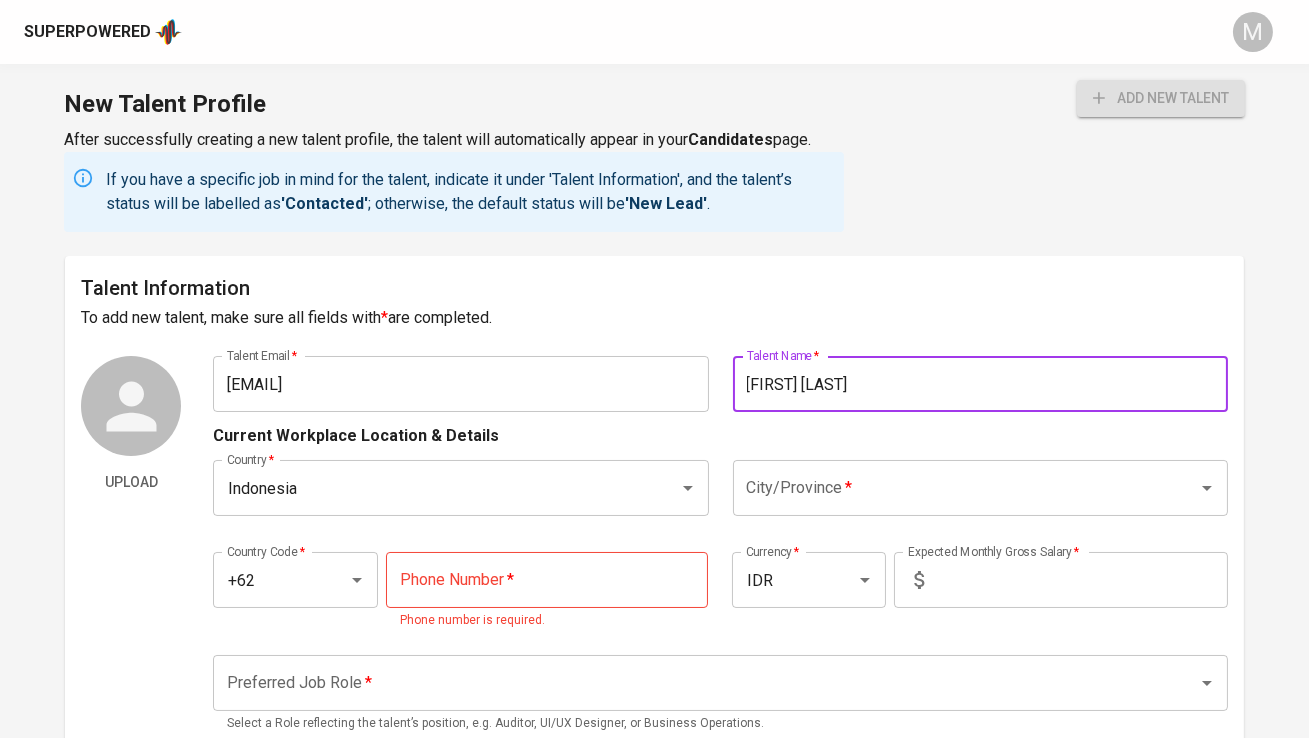 type on "[FIRST] [LAST]" 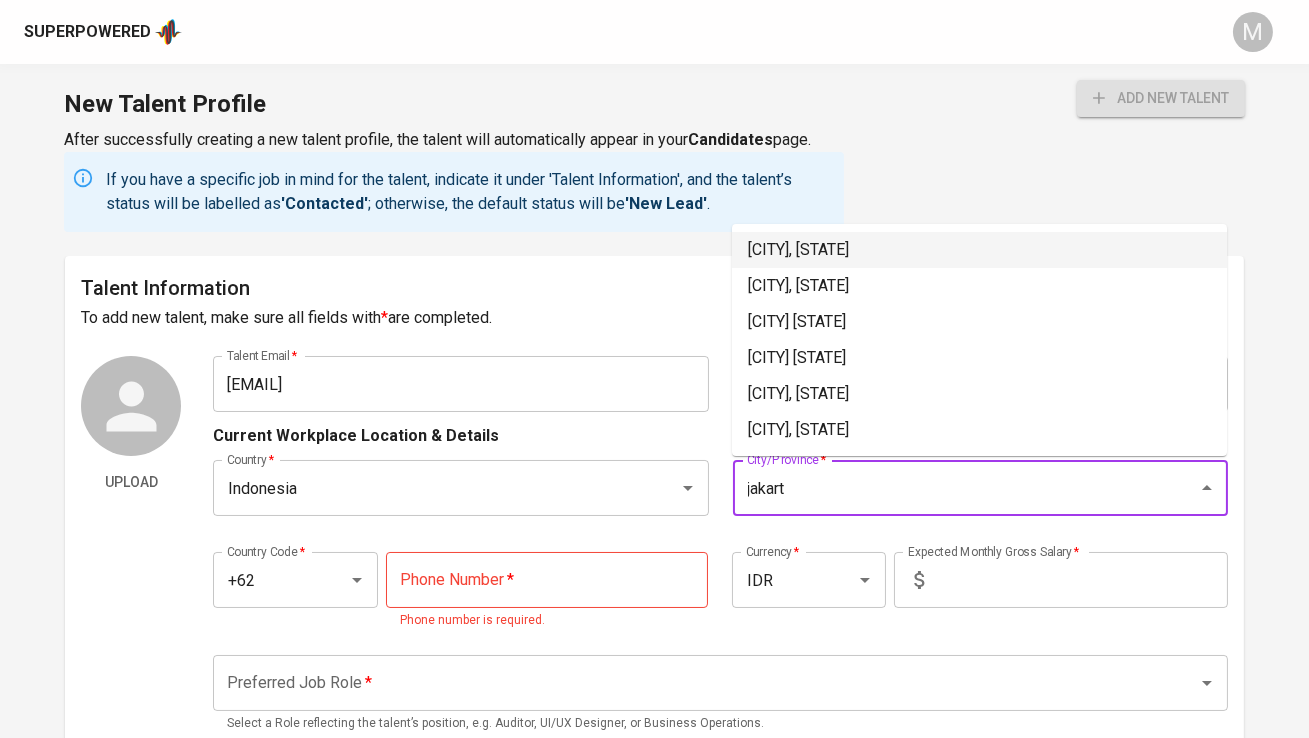 click on "[CITY], [STATE]" at bounding box center (979, 250) 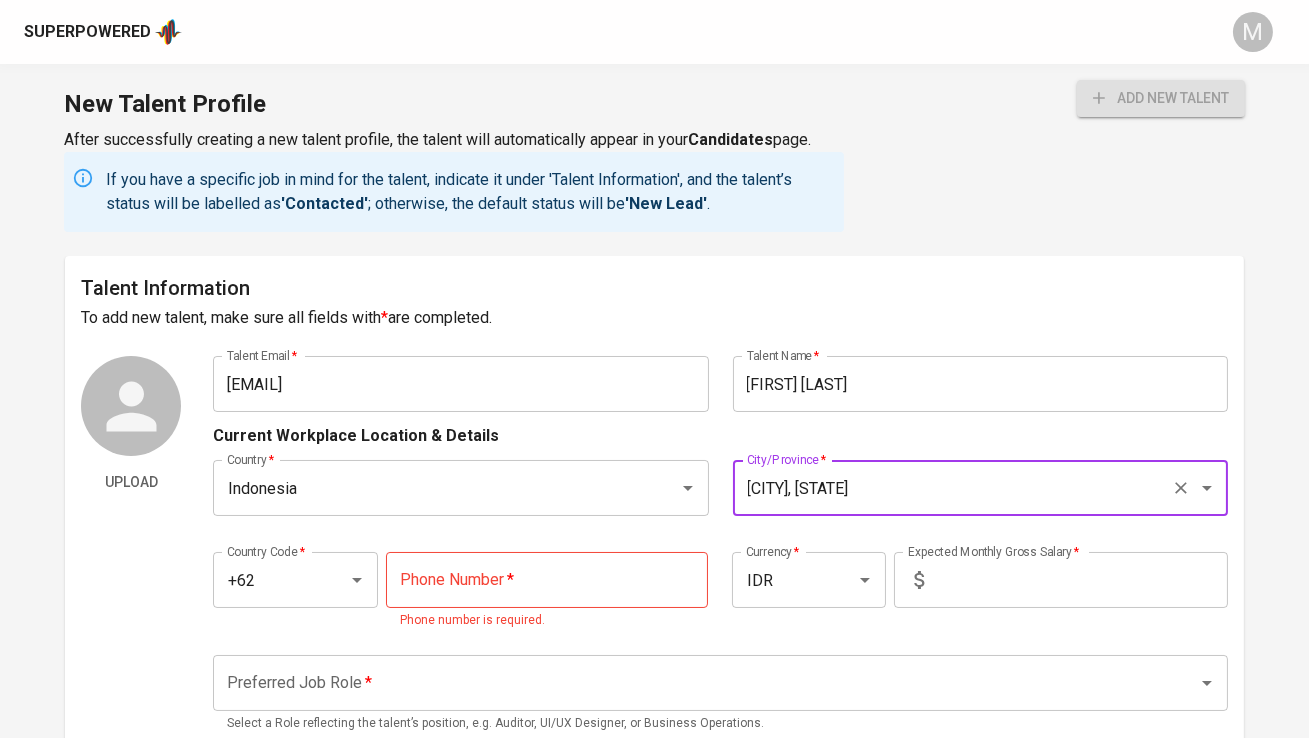 type on "[CITY], [STATE]" 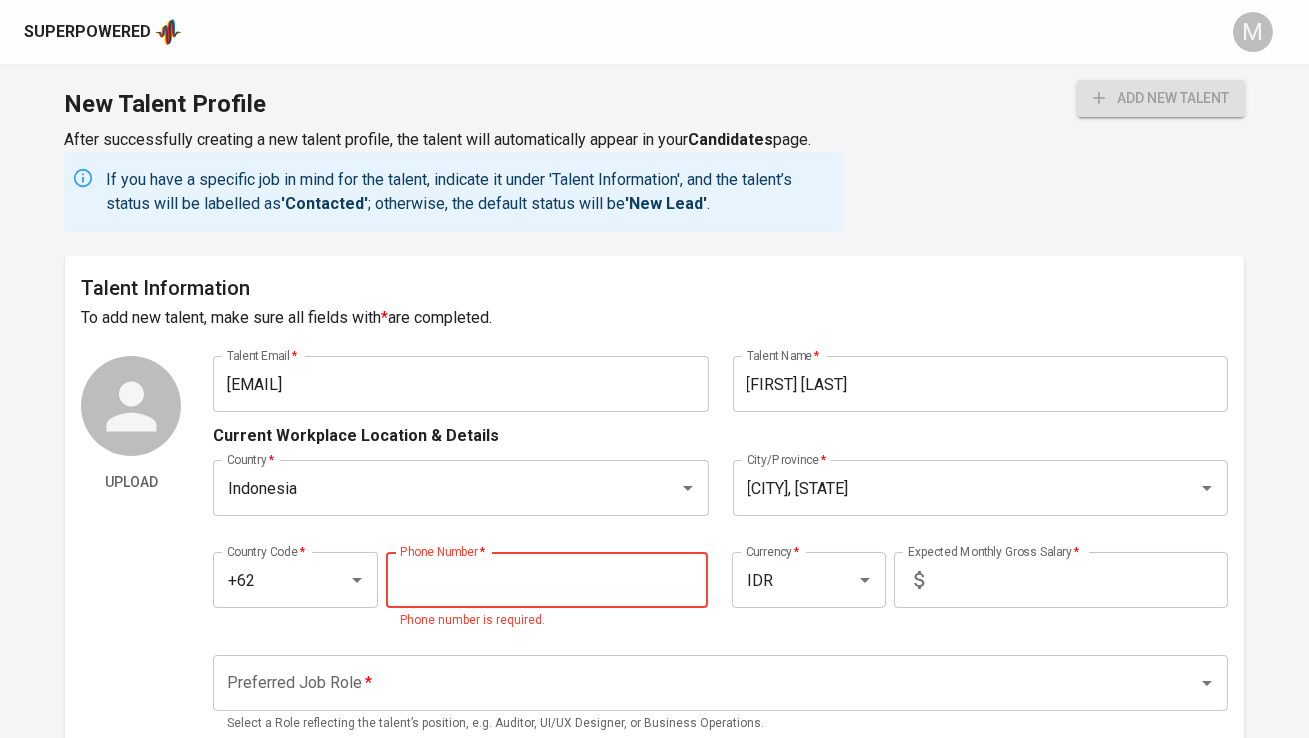 click at bounding box center [547, 580] 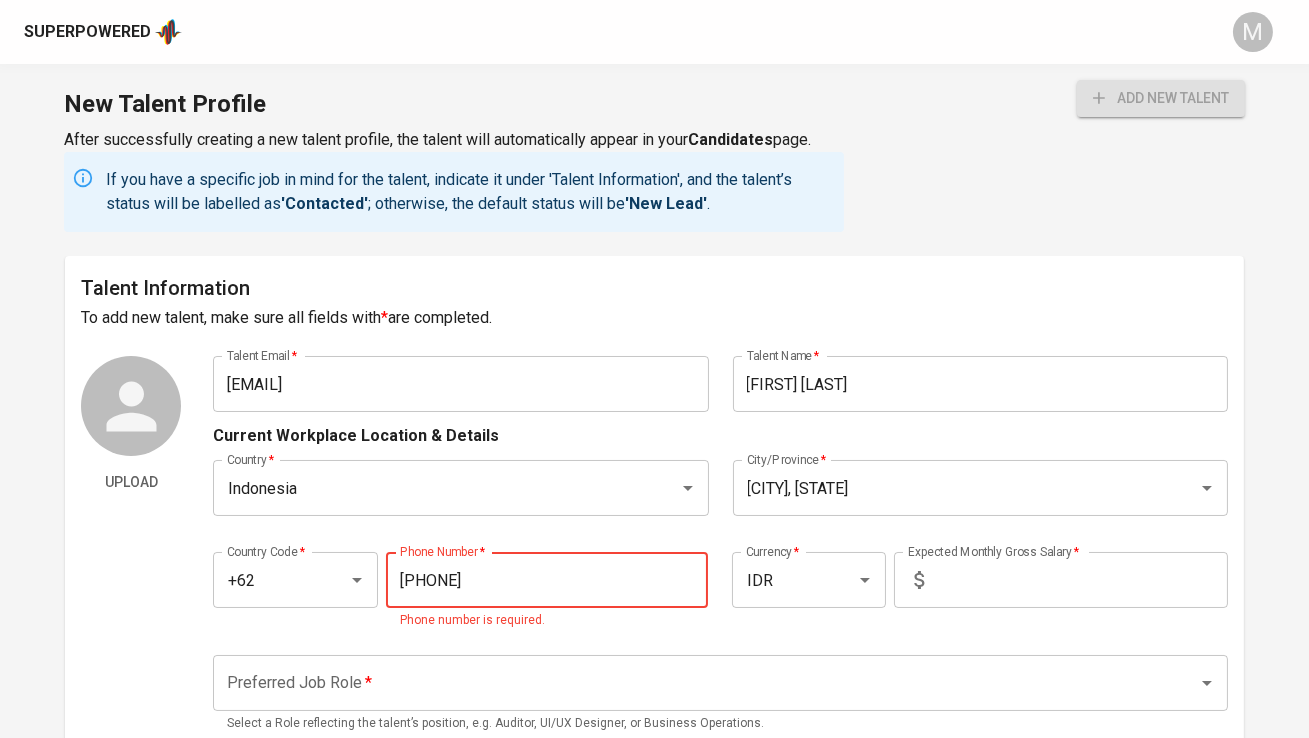 type on "[PHONE]" 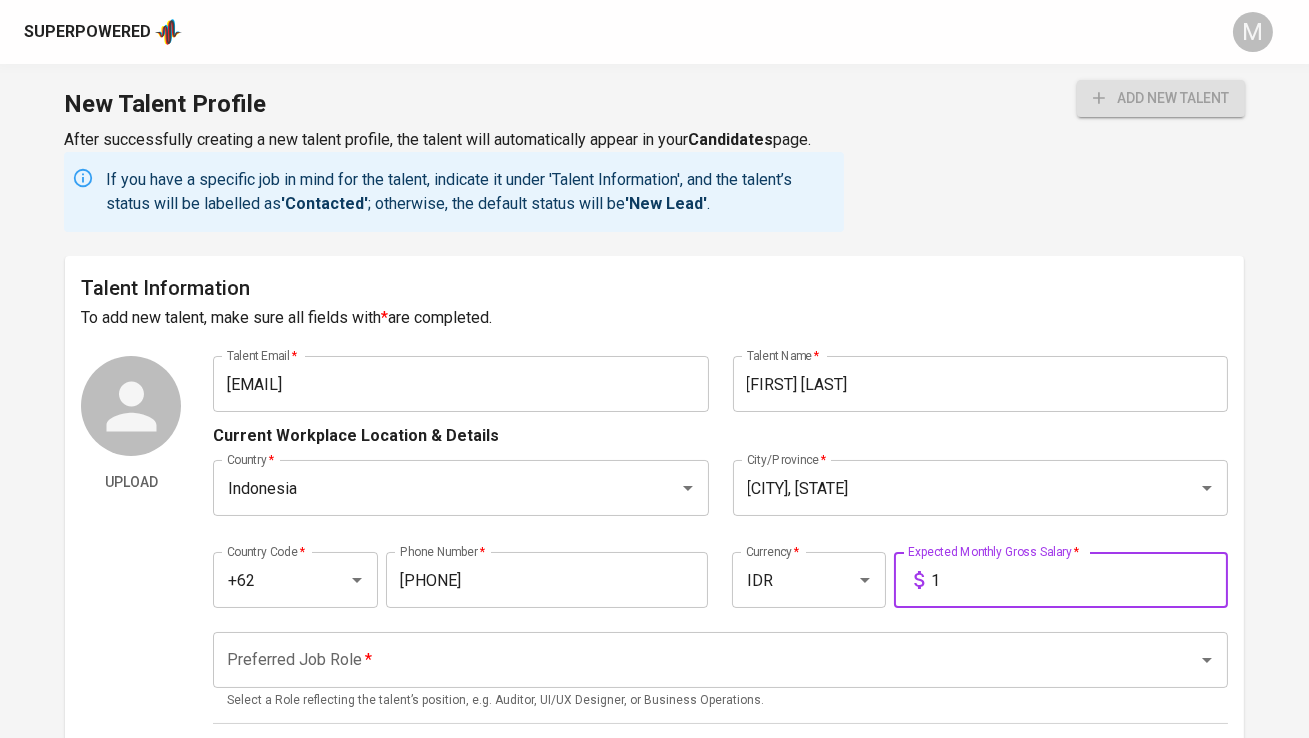 type on "1" 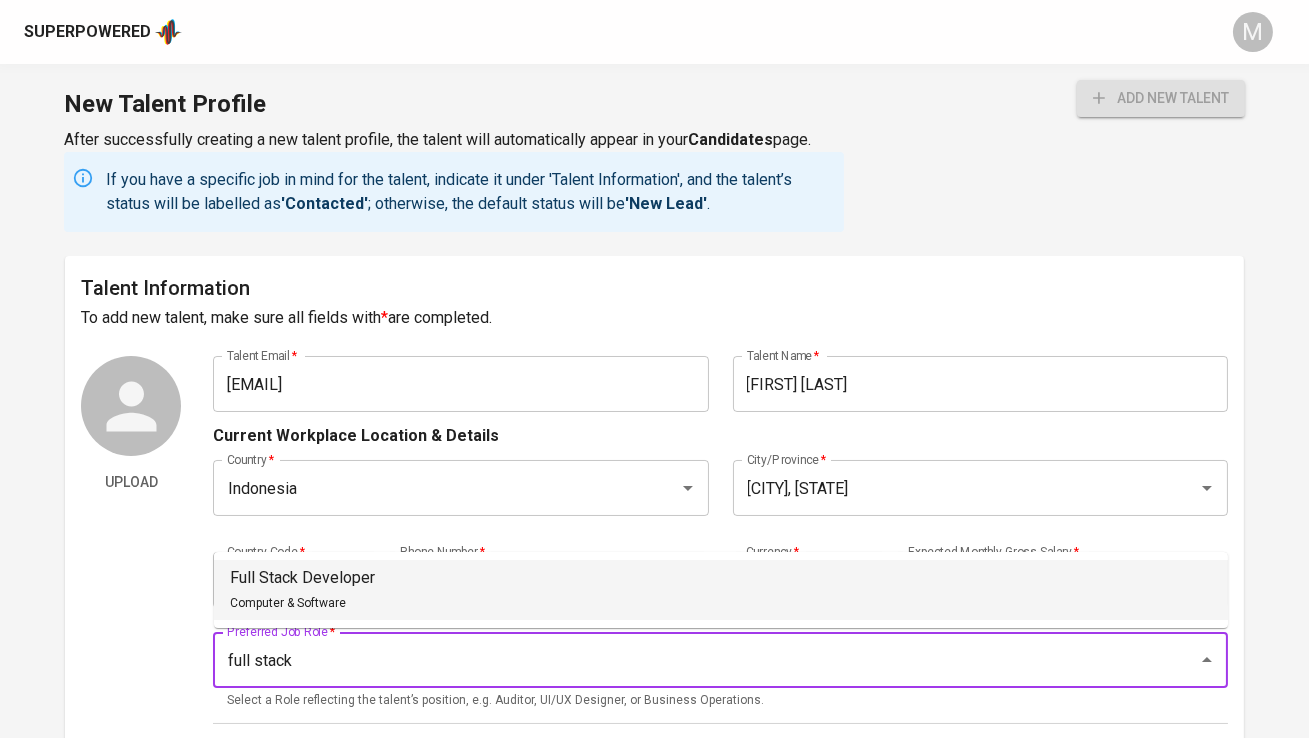 click on "Full Stack Developer Computer & Software" at bounding box center (721, 590) 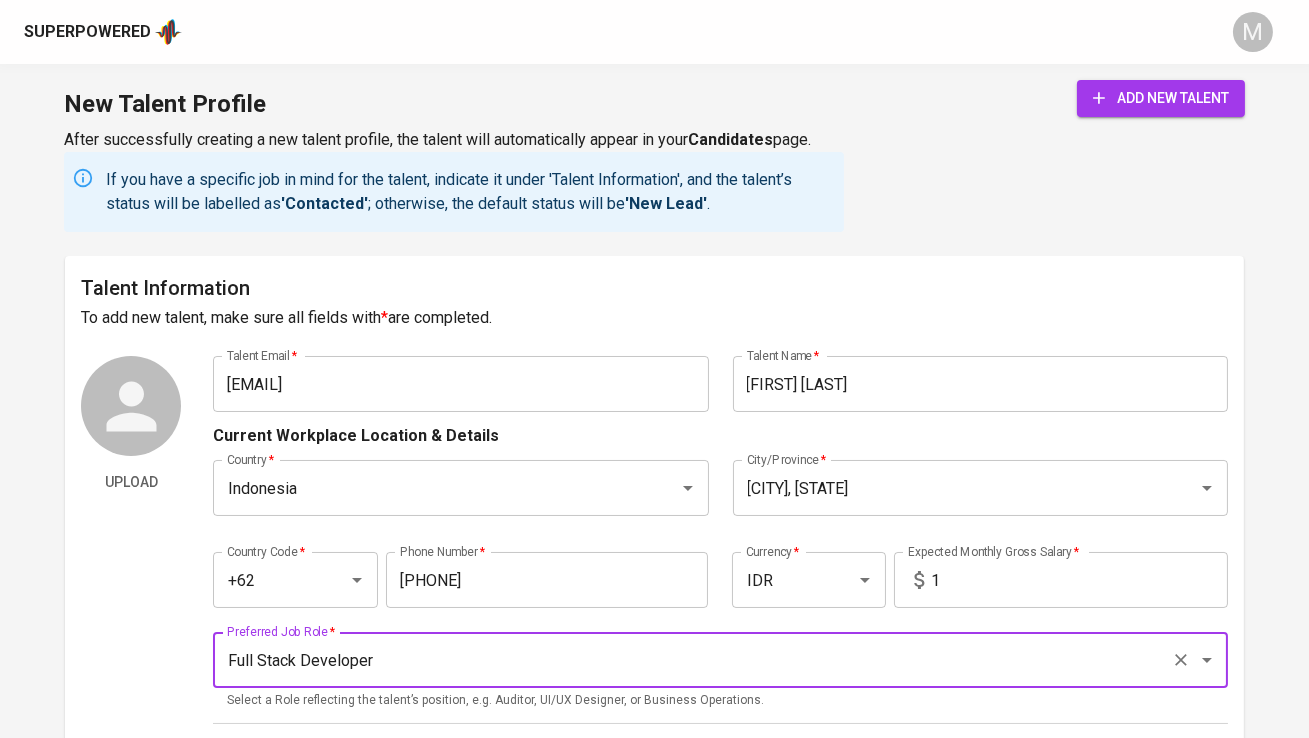 type on "Full Stack Developer" 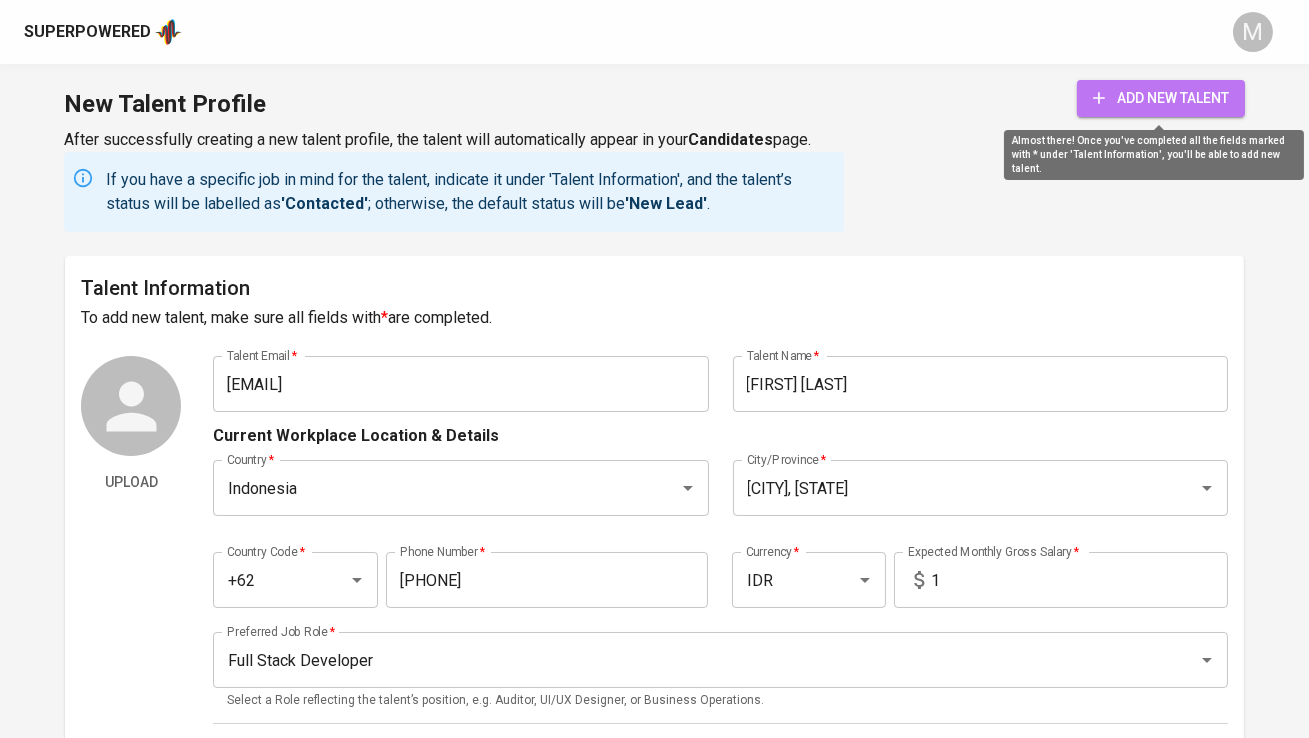 click on "add new talent" at bounding box center [1161, 98] 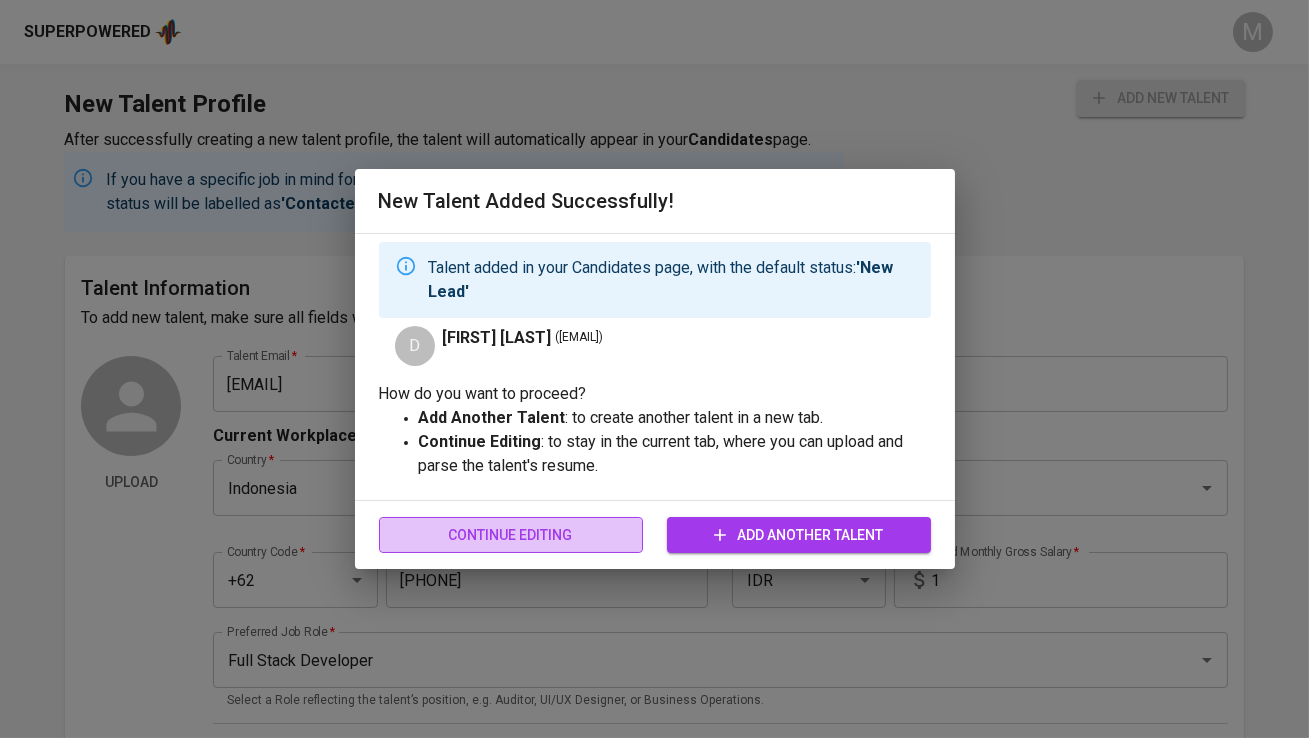 click on "Continue Editing" at bounding box center [511, 535] 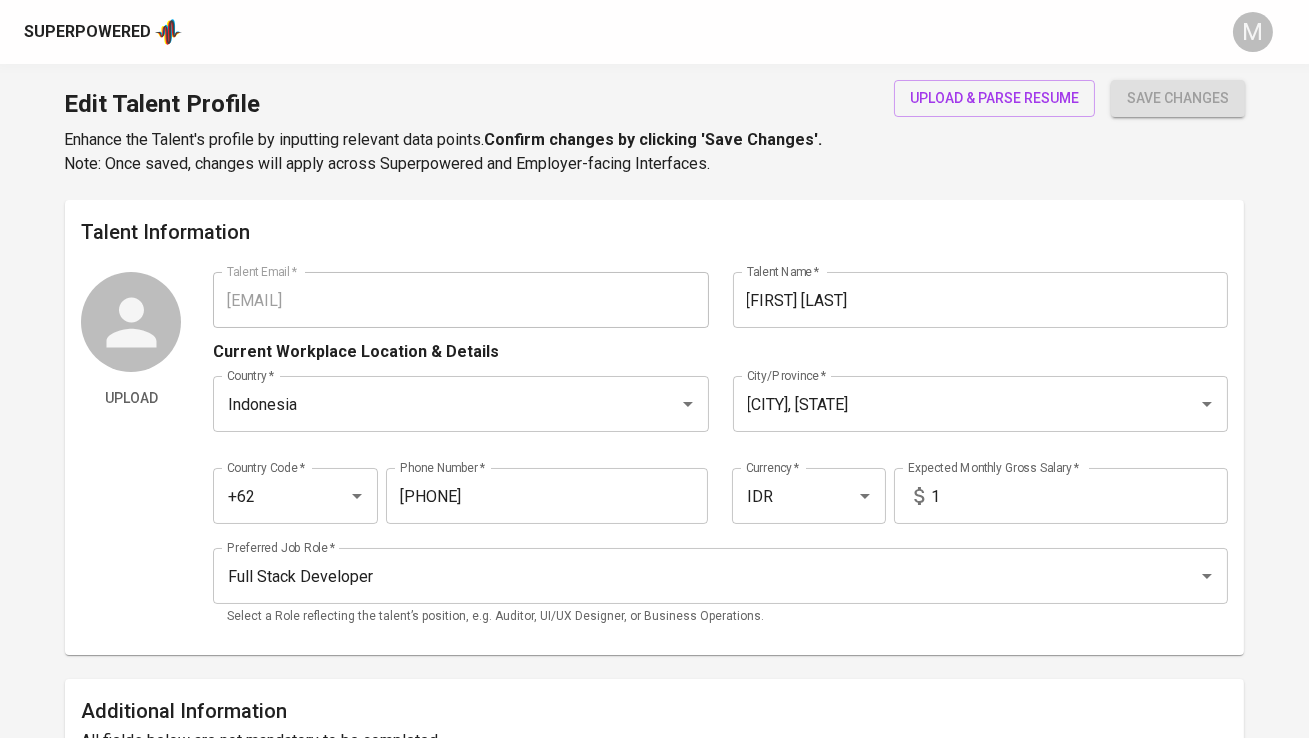click on "Superpowered M" at bounding box center [654, 32] 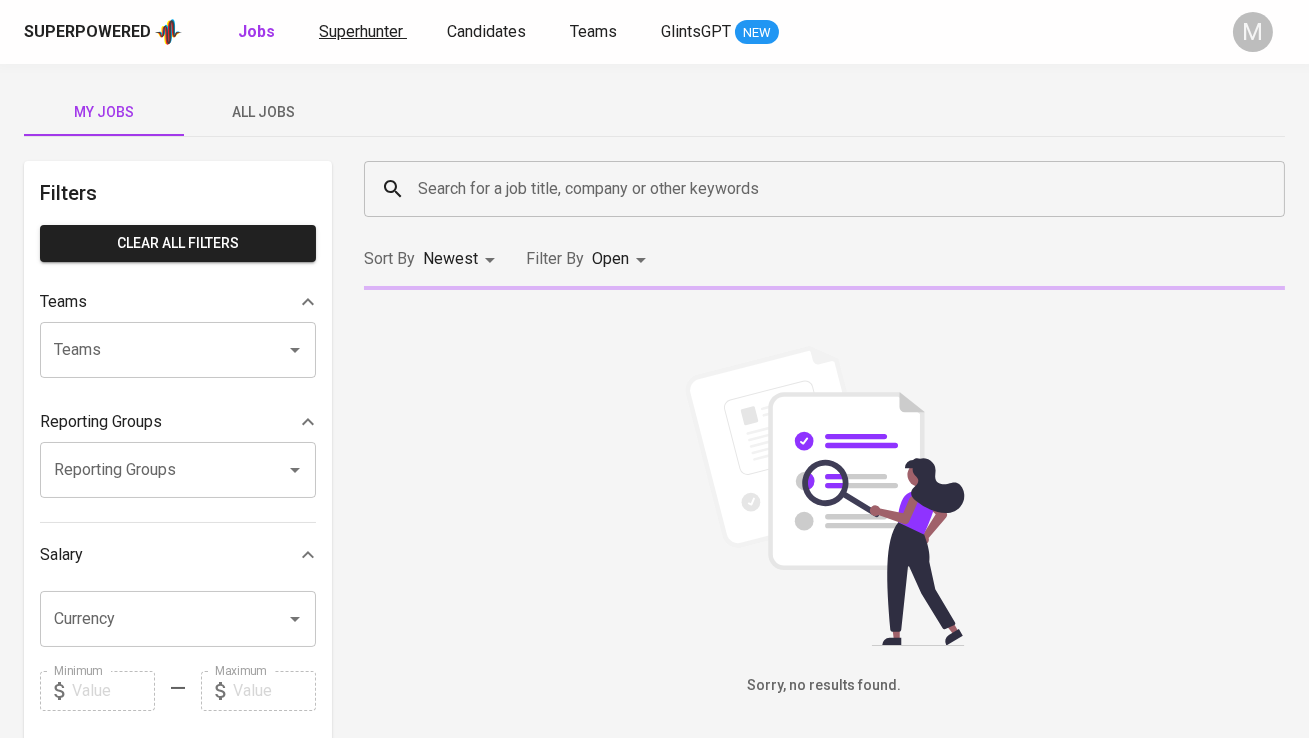 click on "Superhunter" at bounding box center [361, 31] 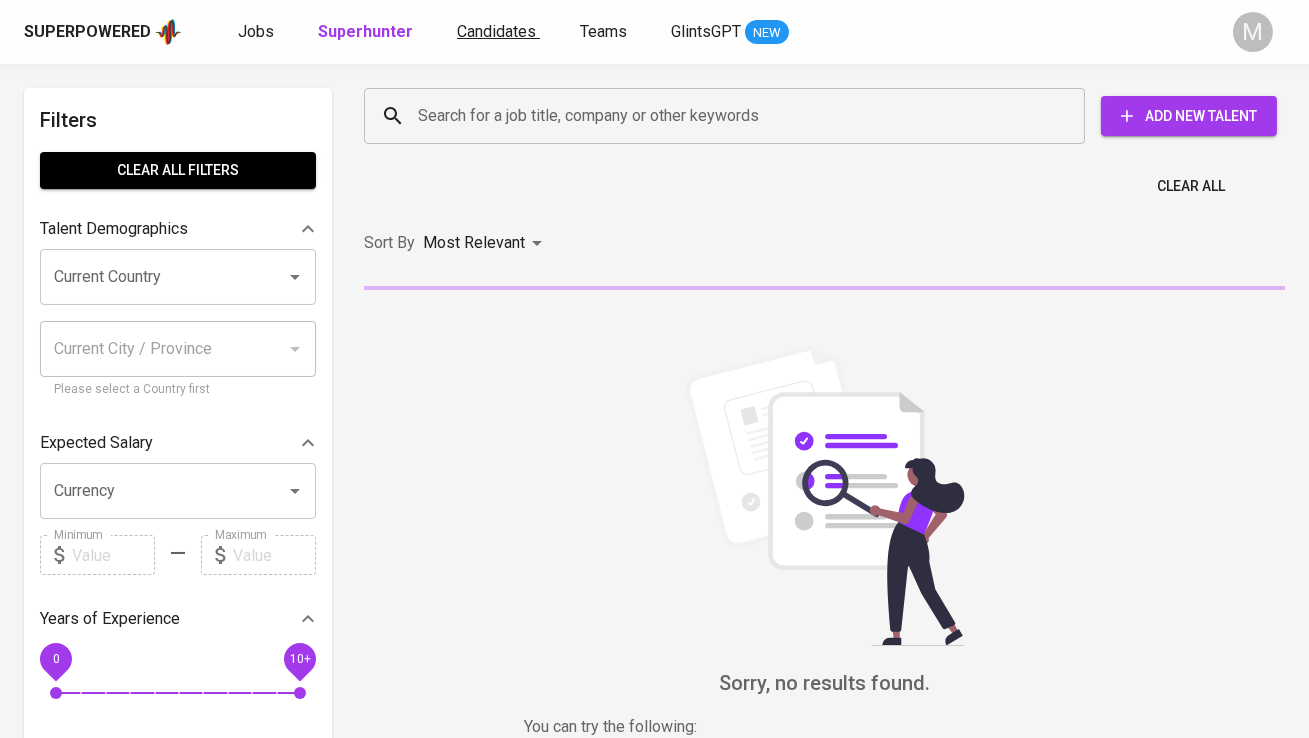 click on "Candidates" at bounding box center [496, 31] 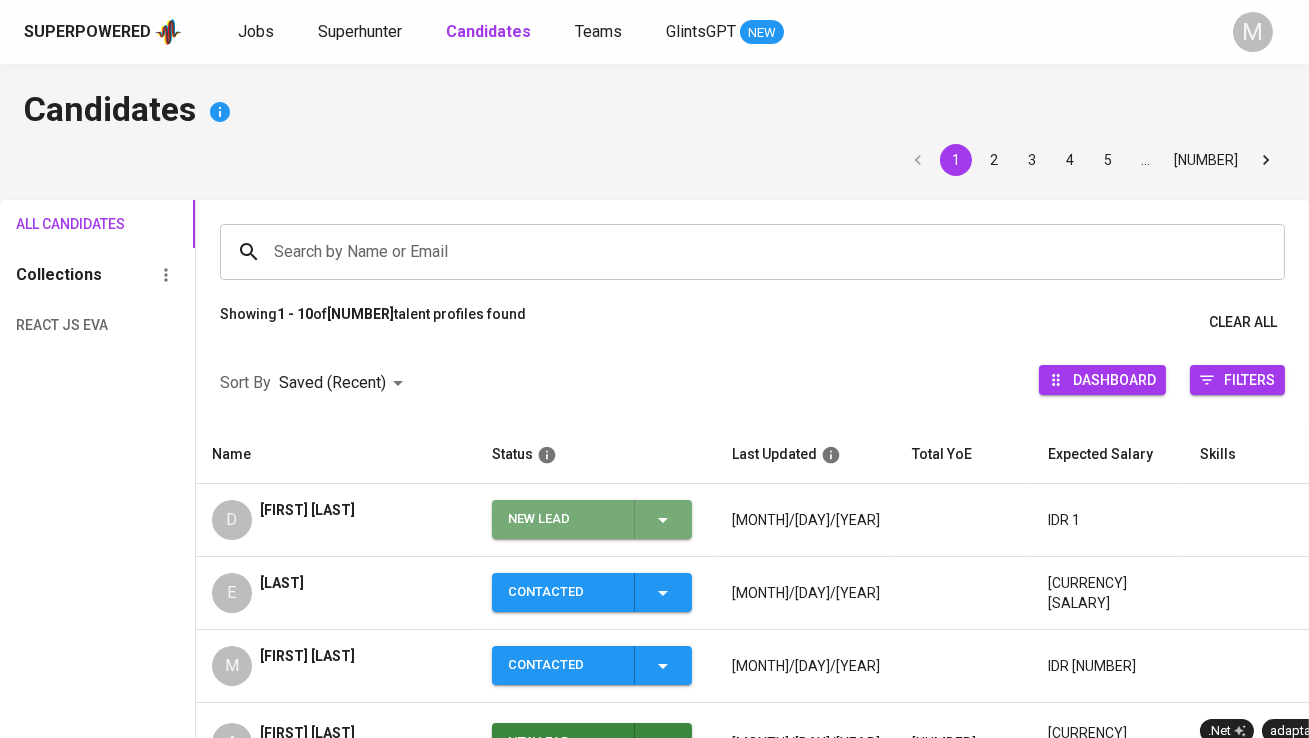 click on "New Lead" at bounding box center [563, 519] 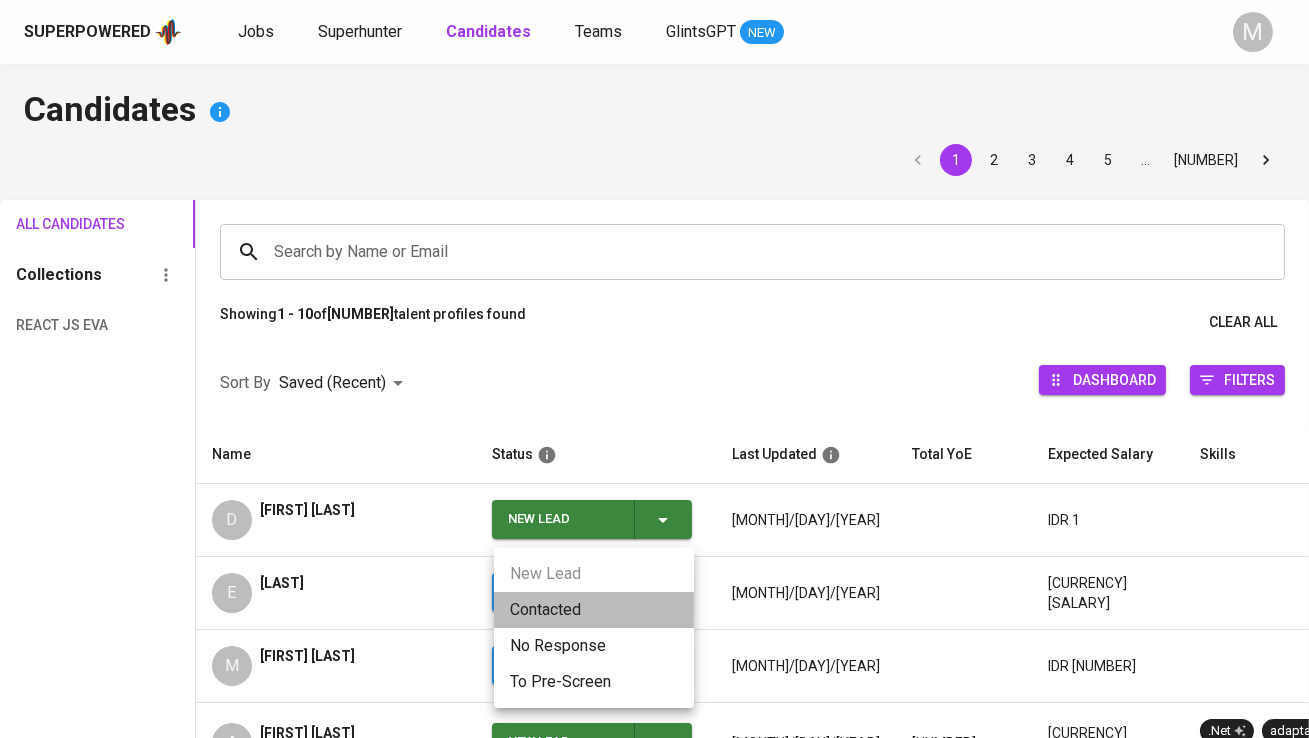 click on "Contacted" at bounding box center [594, 610] 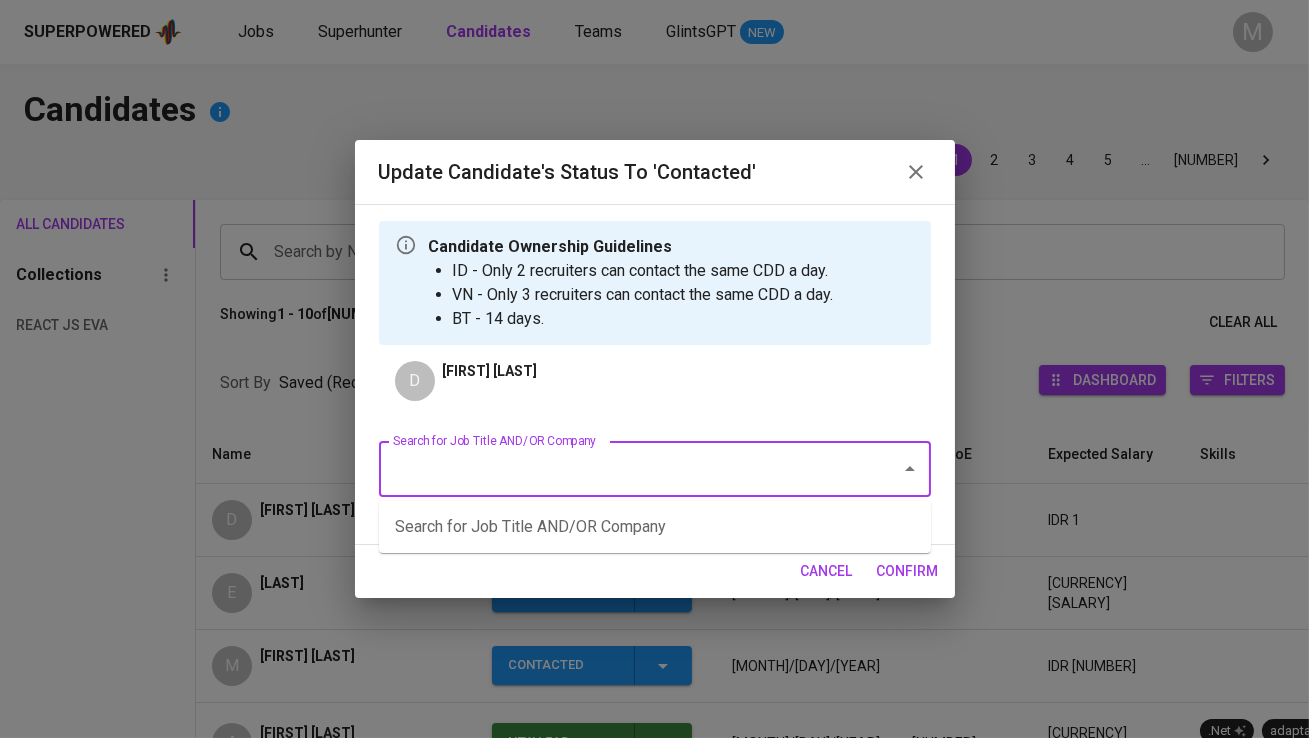 click on "Search for Job Title AND/OR Company" at bounding box center [627, 469] 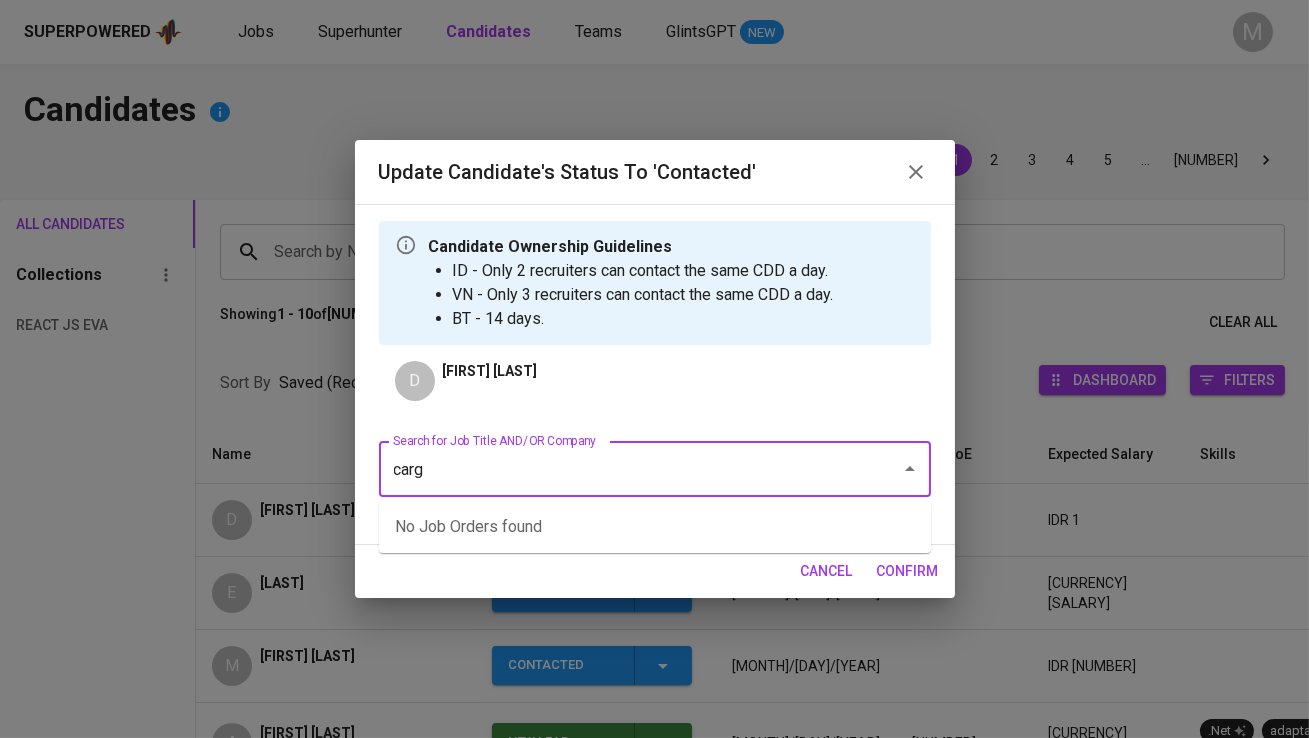 type on "cargo" 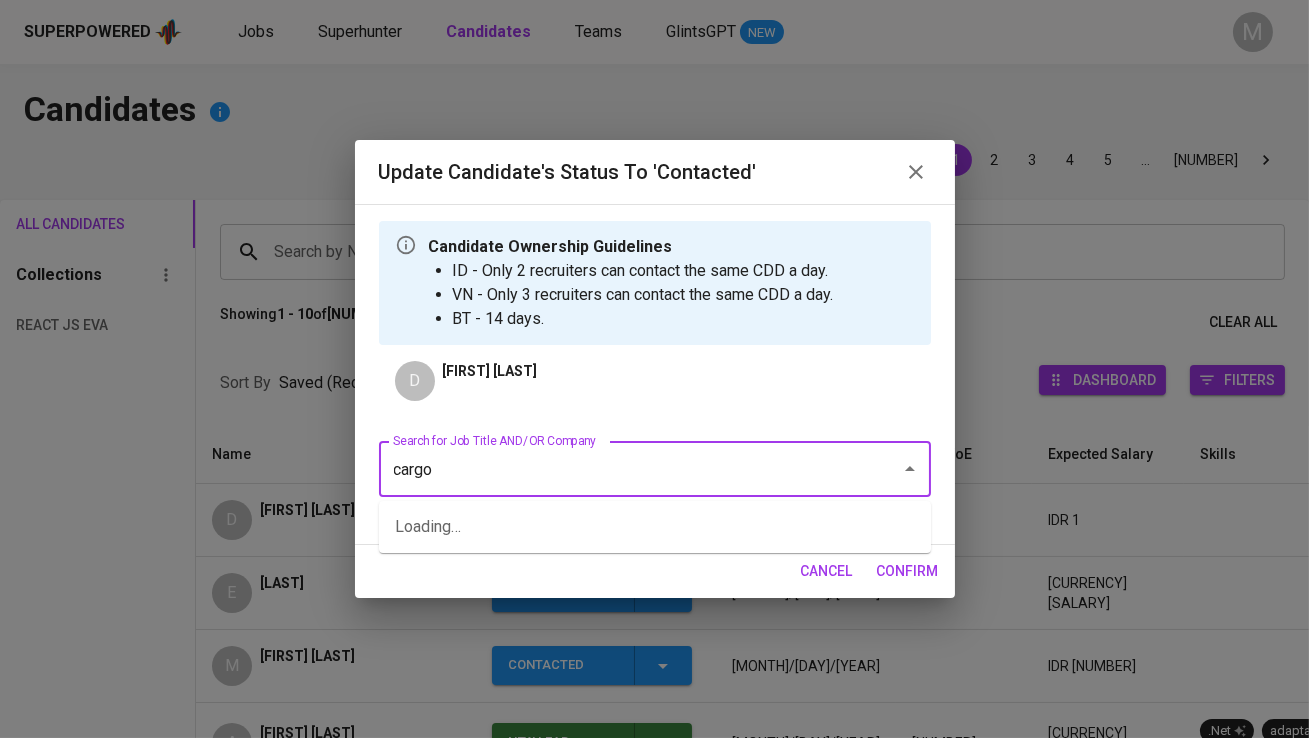 type 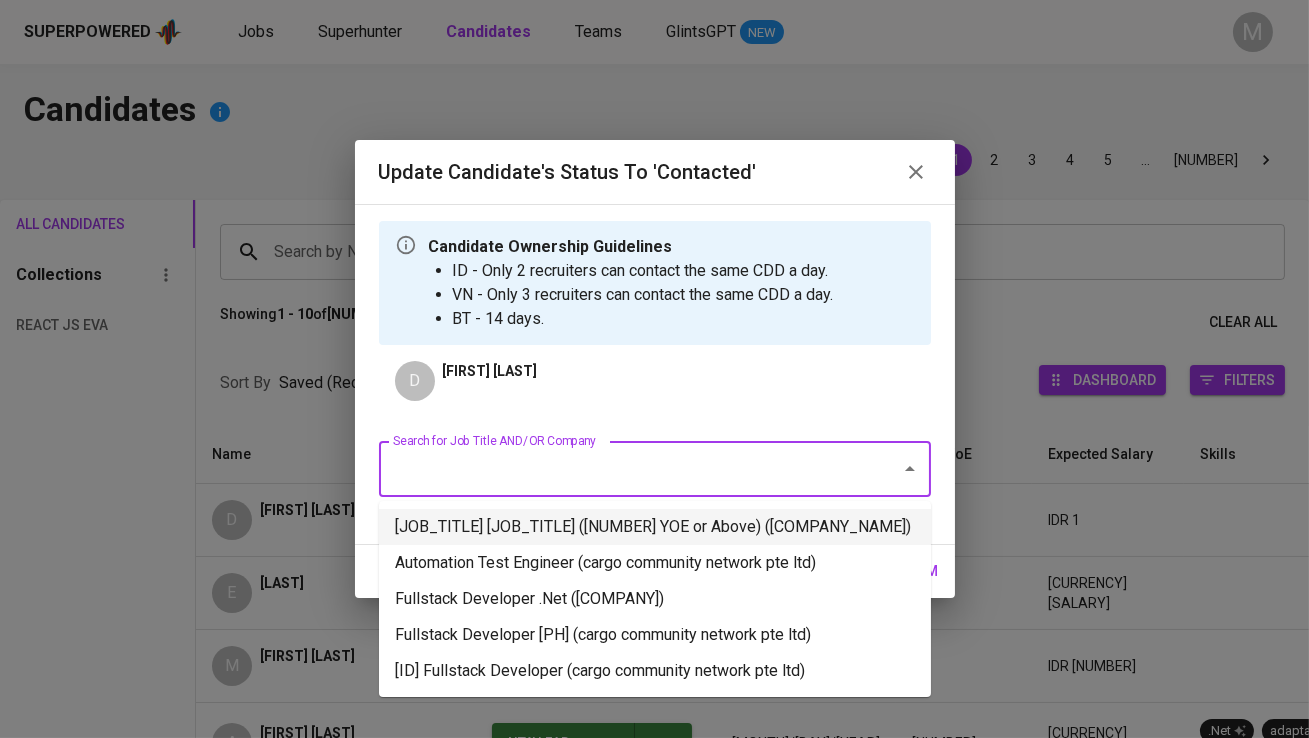 click on "[JOB_TITLE] [JOB_TITLE] ([NUMBER] YOE or Above) ([COMPANY_NAME])" at bounding box center (655, 527) 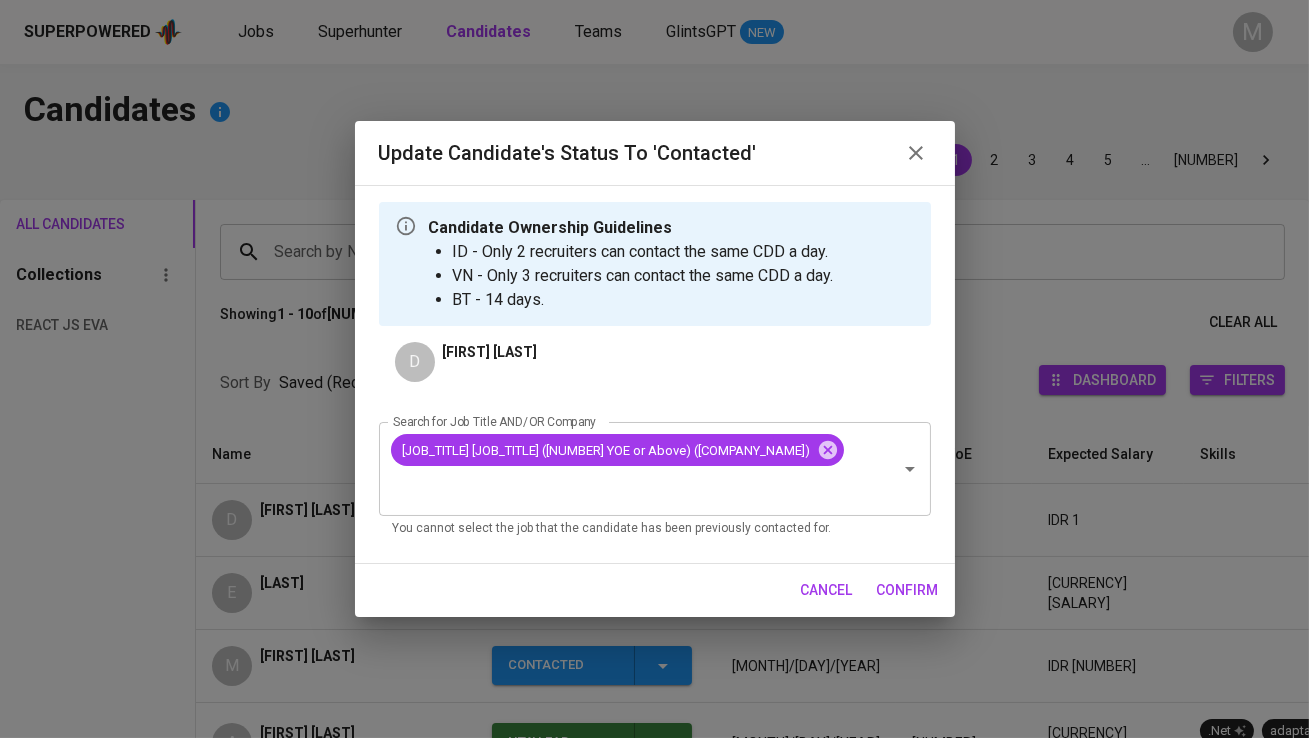 click on "confirm" at bounding box center (908, 590) 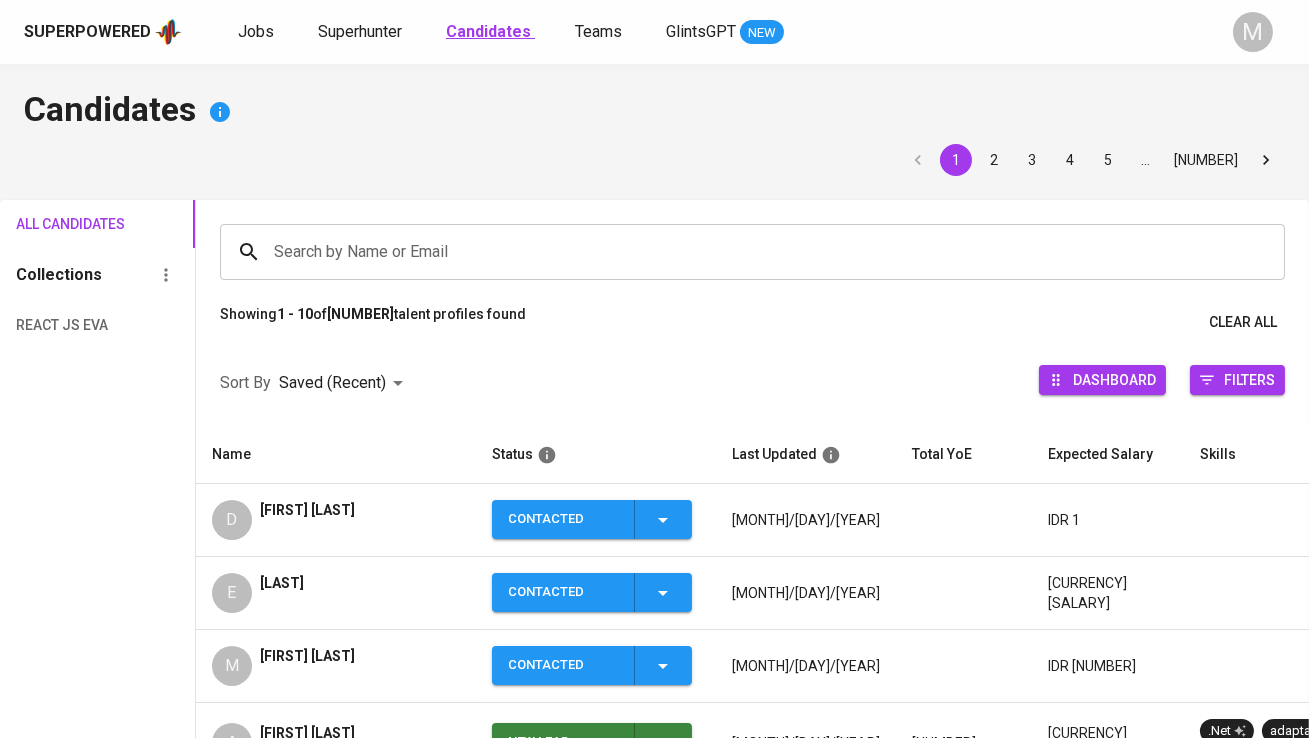 click on "Candidates" at bounding box center [488, 31] 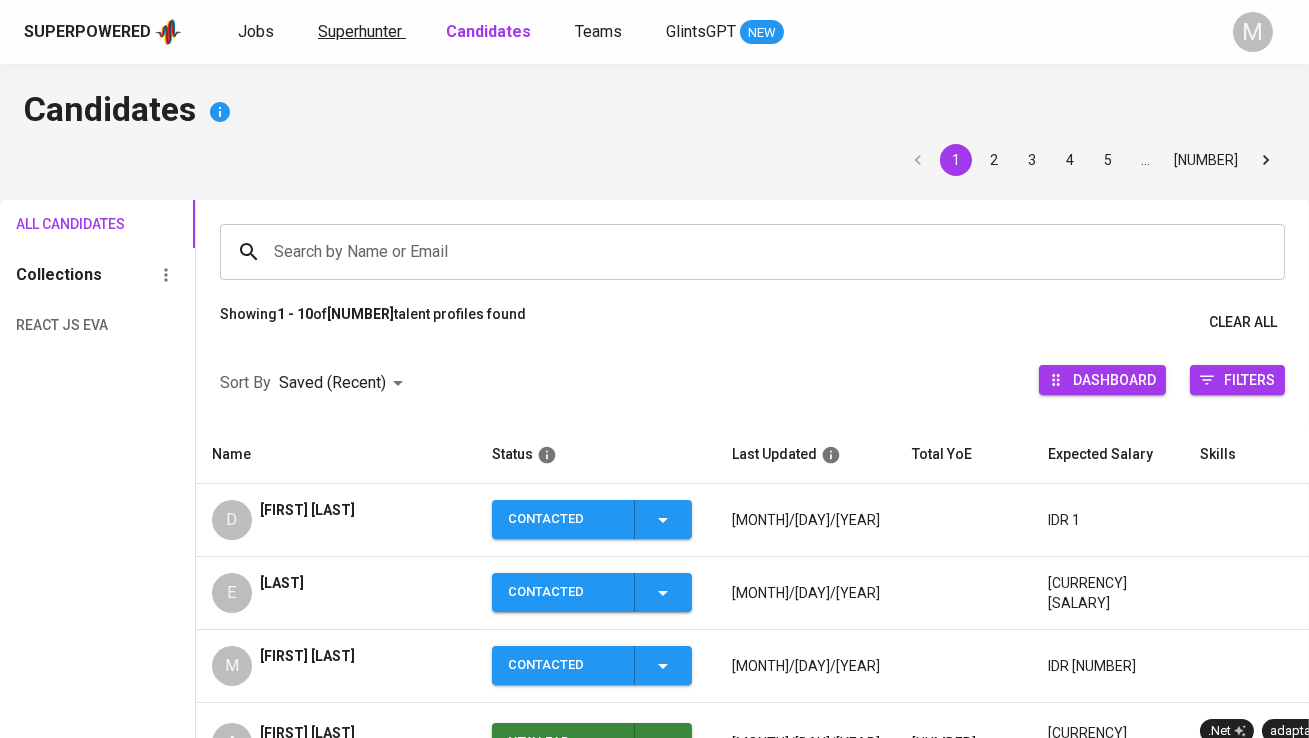 click on "Superhunter" at bounding box center (360, 31) 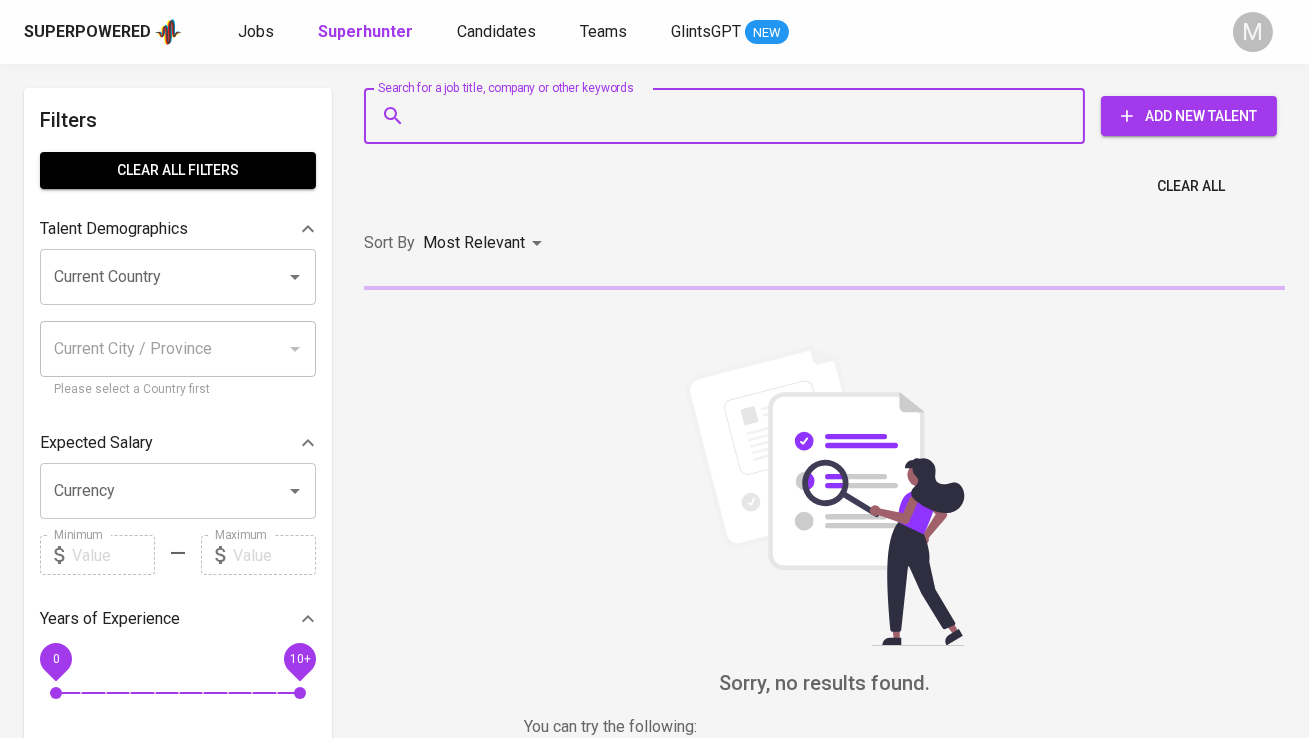 click on "Search for a job title, company or other keywords" at bounding box center [729, 116] 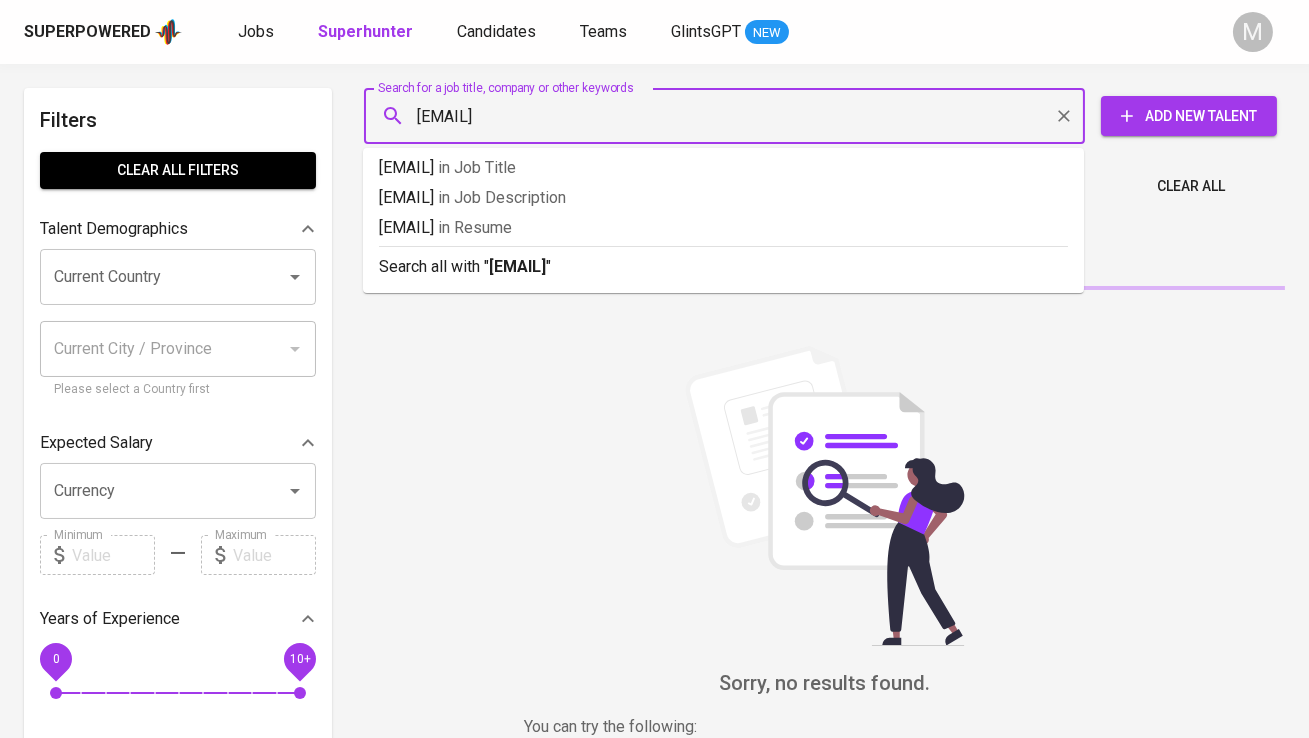 type on "[EMAIL]" 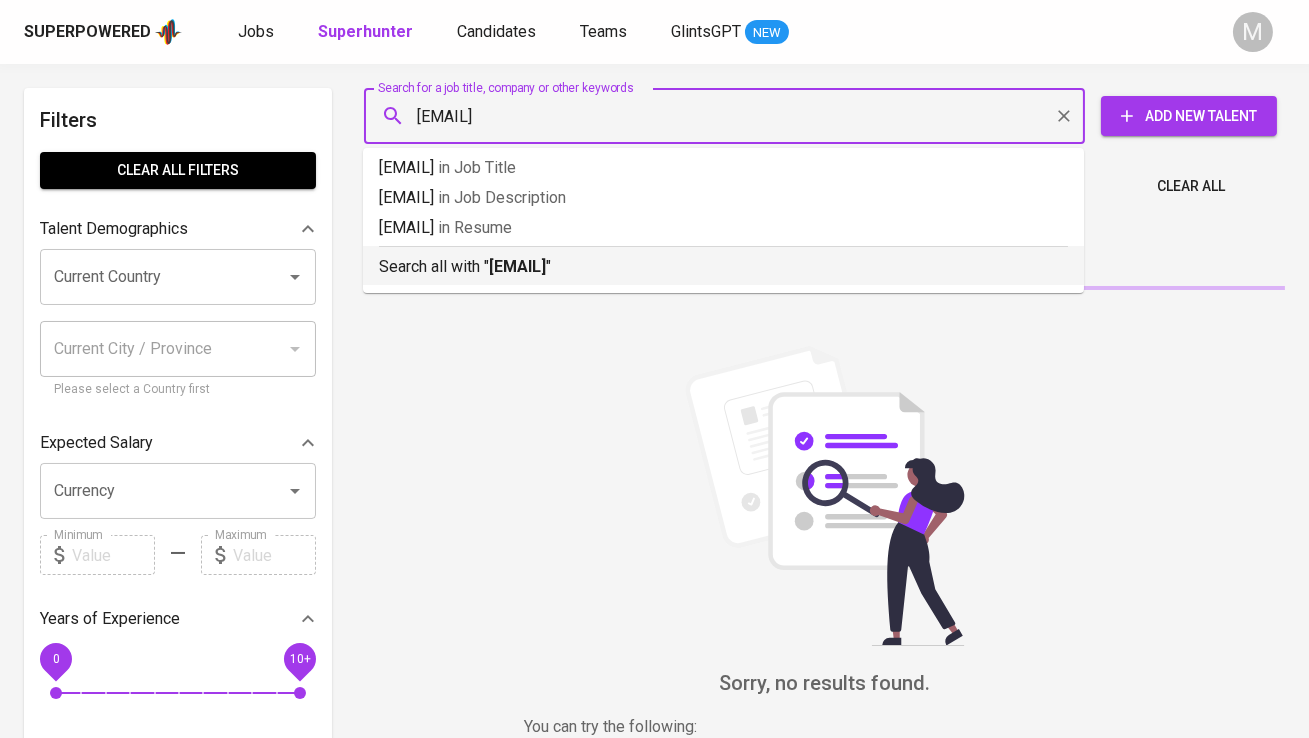 click on "[EMAIL]" at bounding box center (517, 266) 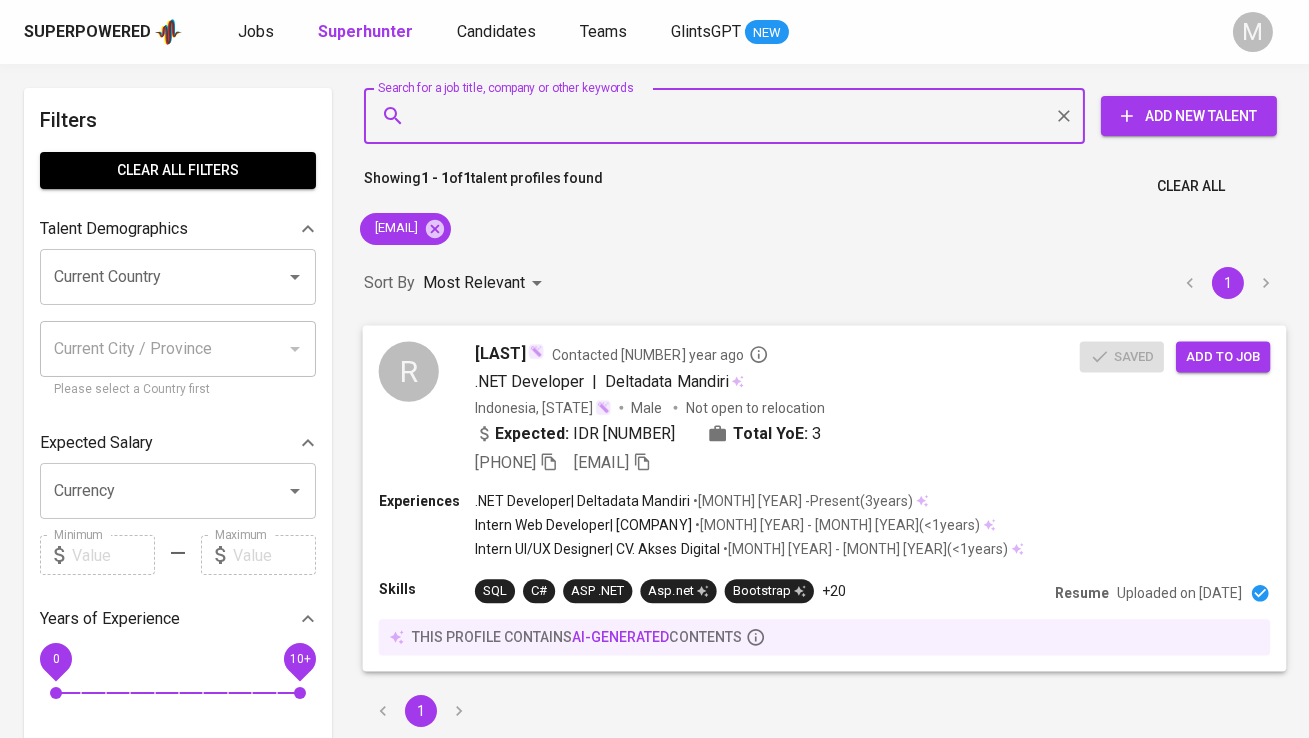 click on "R [LAST] Contacted [NUMBER] year ago .NET Developer | [COMPANY] Indonesia, [STATE] Male Not open to relocation Expected: IDR [NUMBER] Total YoE: [NUMBER] +62 [PHONE] [EMAIL] Saved Add to job" at bounding box center (825, 408) 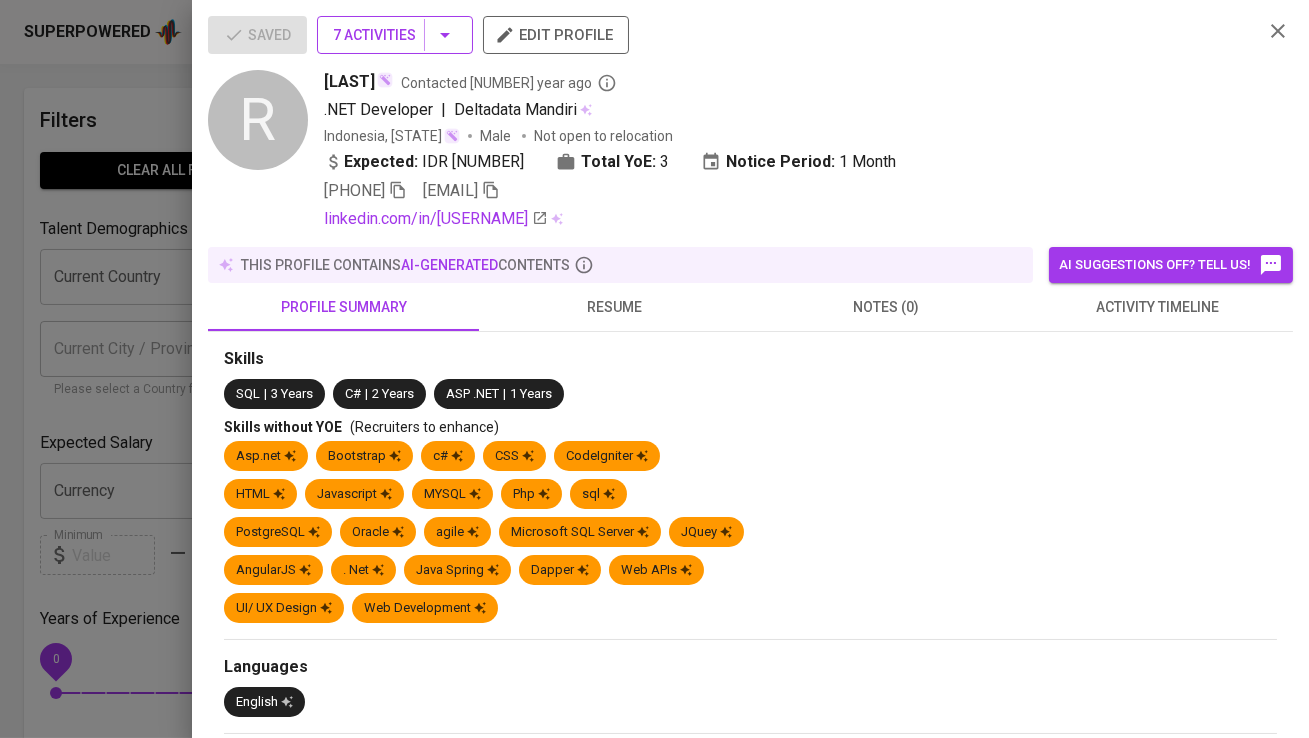 click on "7 Activities" at bounding box center (395, 35) 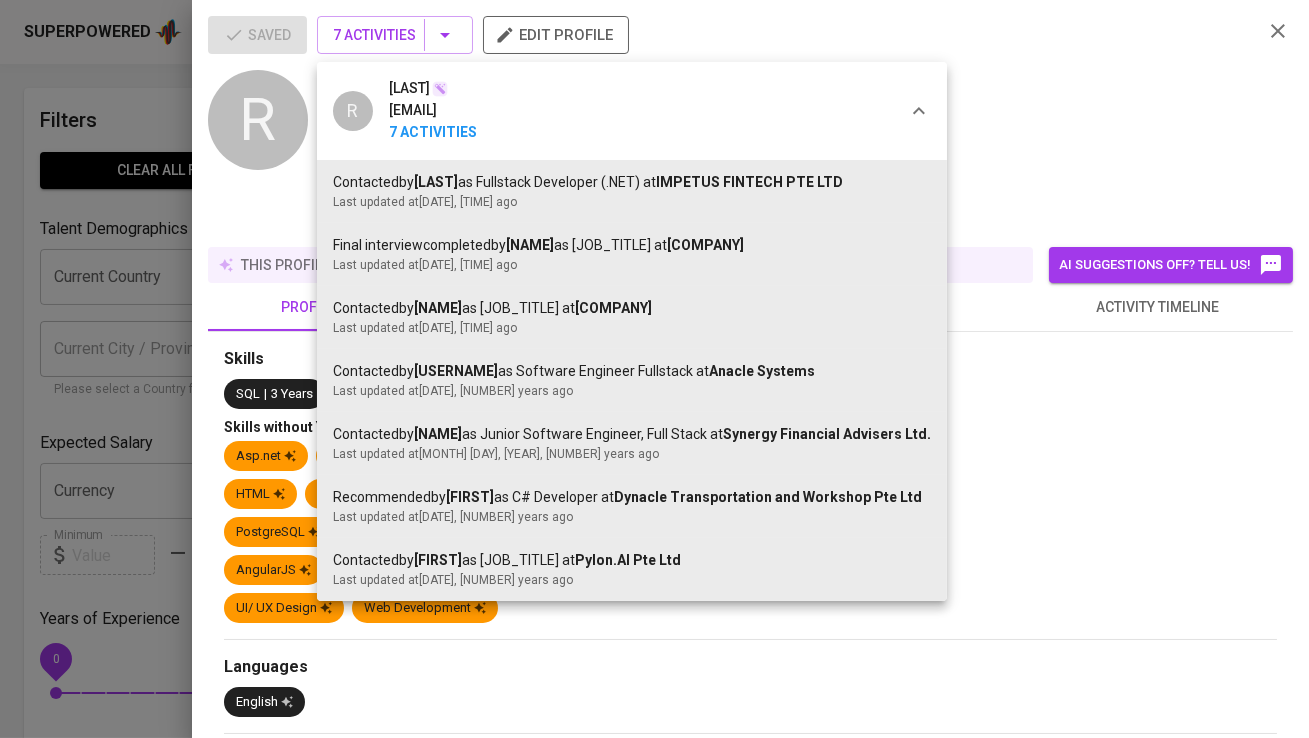 click at bounding box center (654, 369) 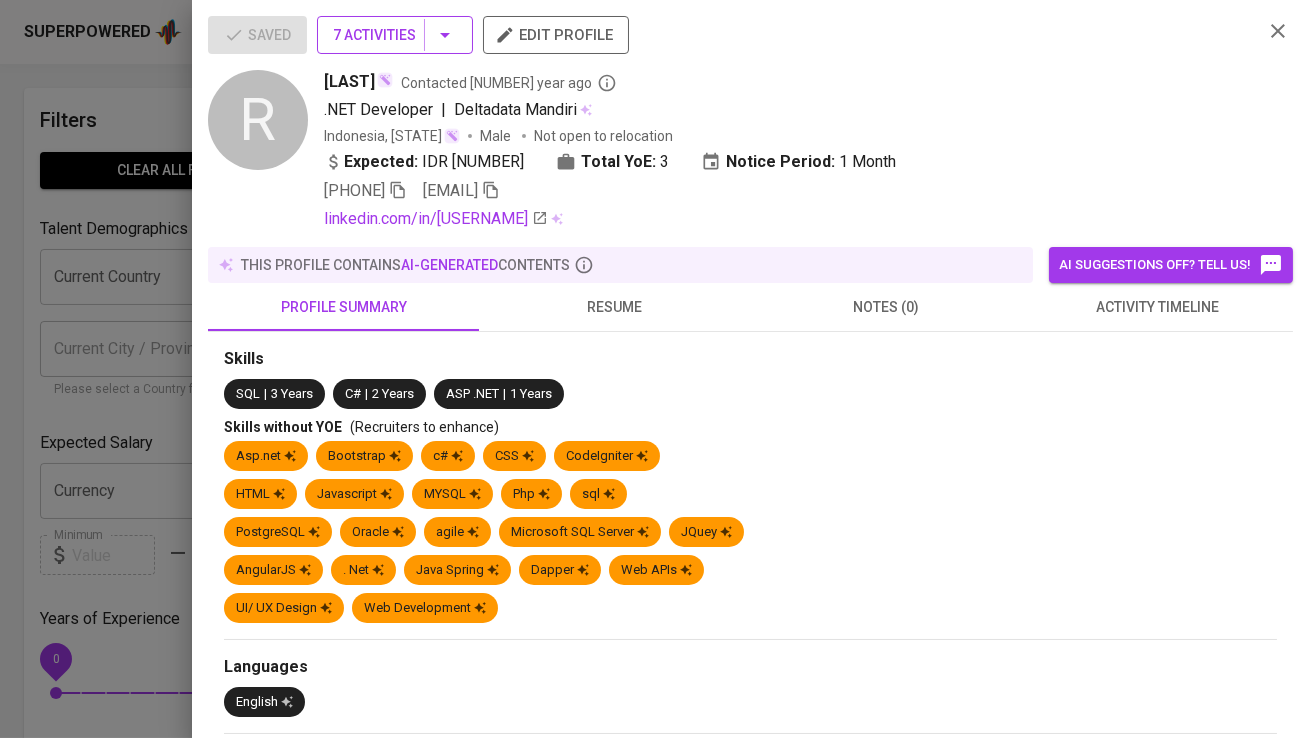 click on "7 Activities" at bounding box center (395, 35) 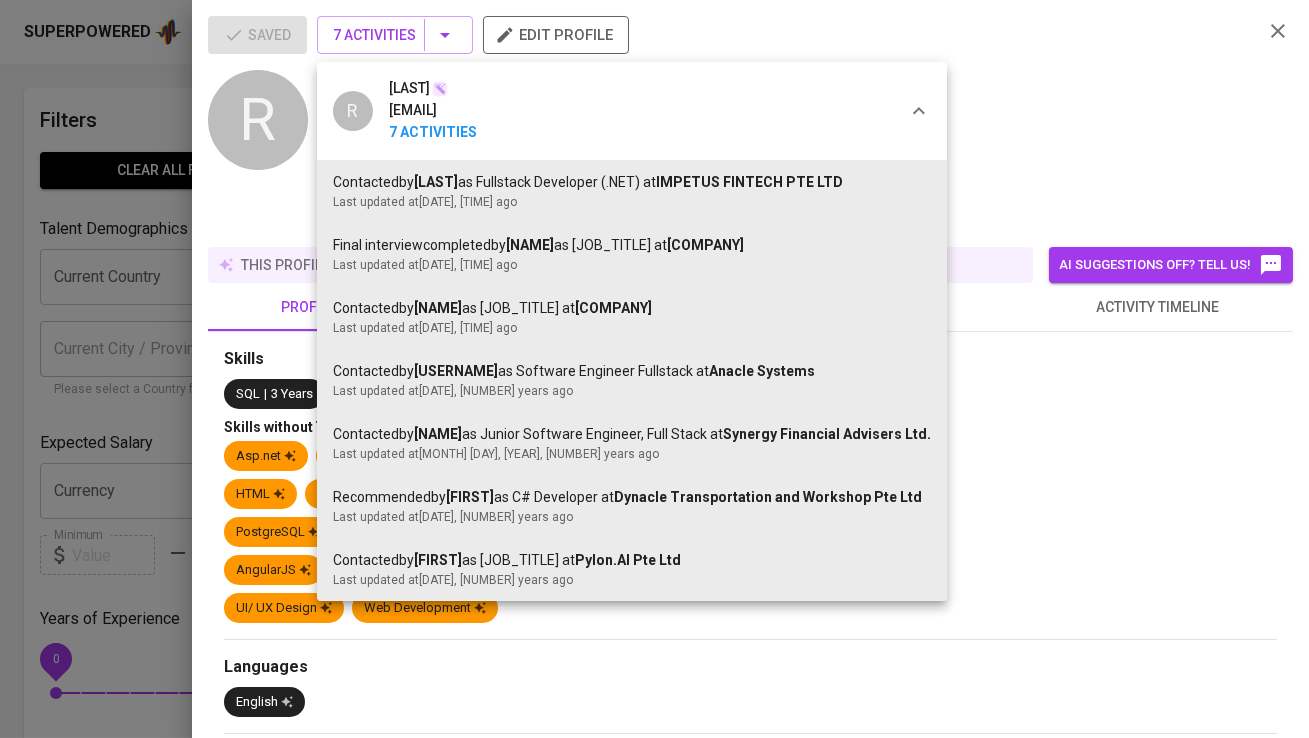 click at bounding box center (654, 369) 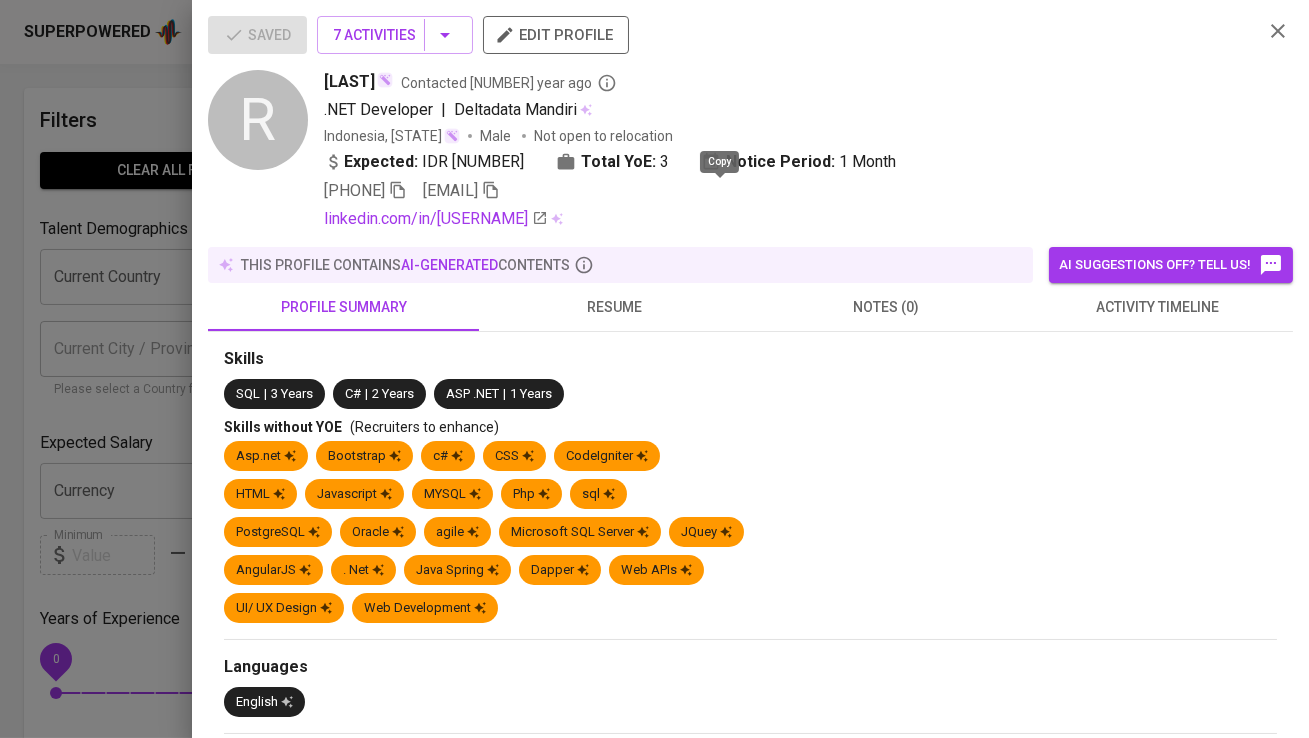 click 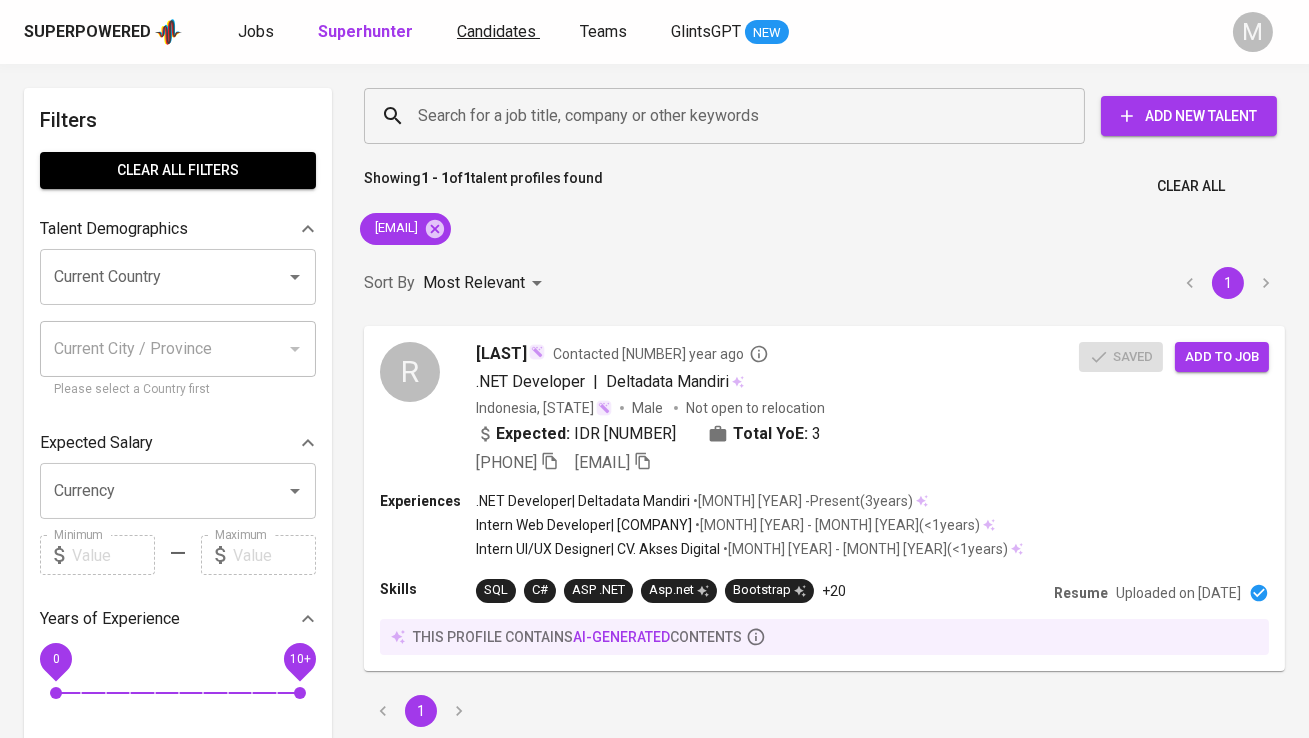 click on "Candidates" at bounding box center (496, 31) 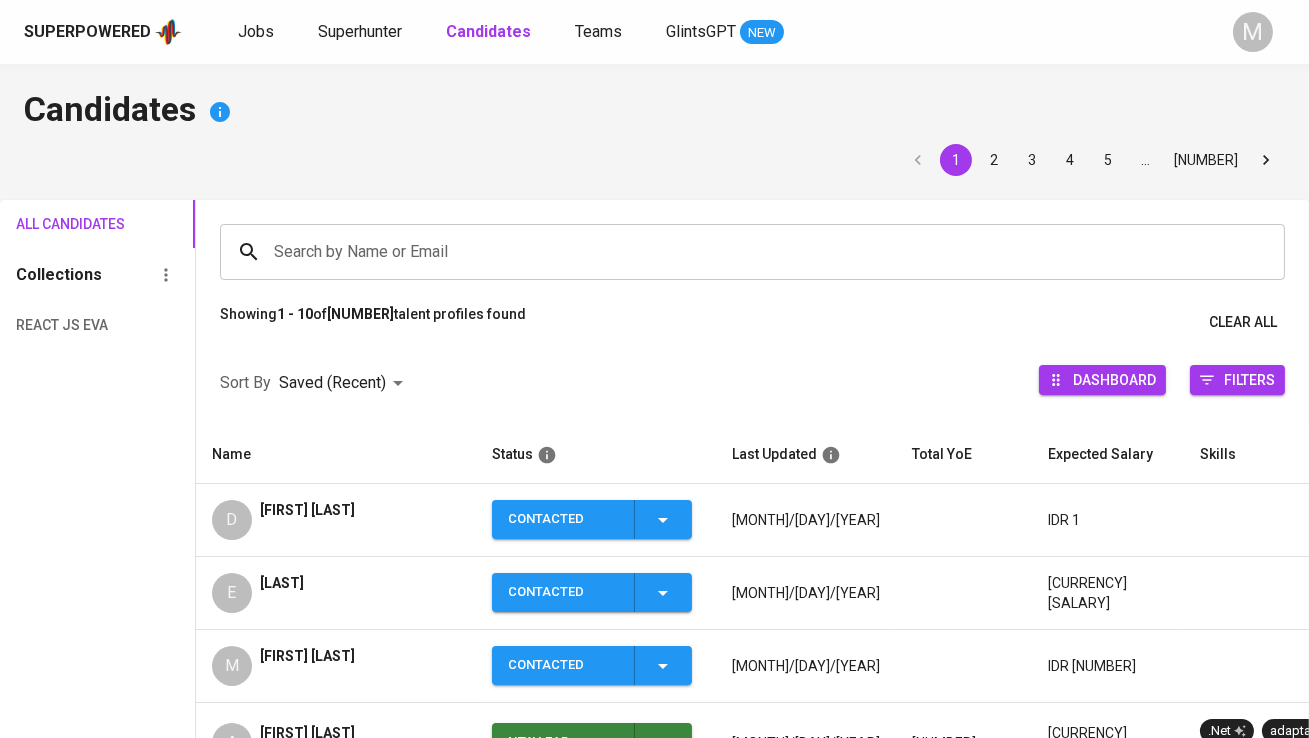 click on "Search by Name or Email" at bounding box center [757, 252] 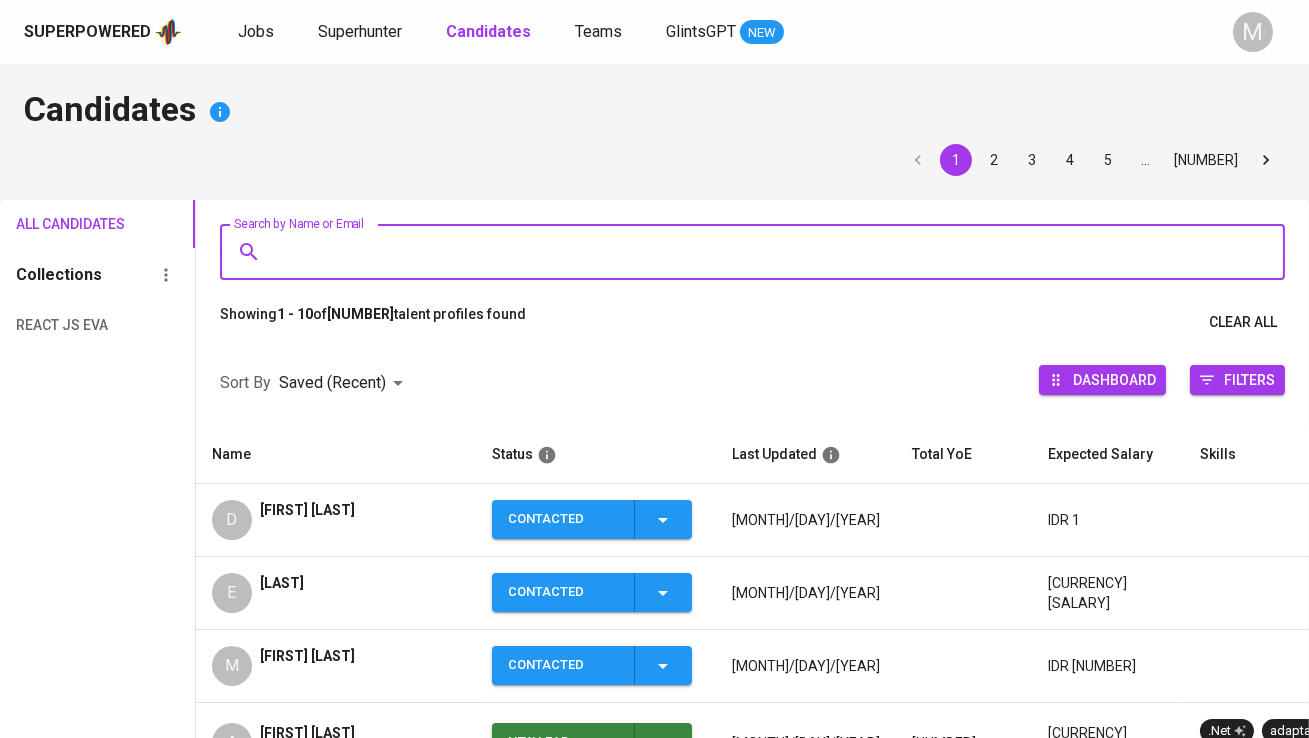paste on "[EMAIL]" 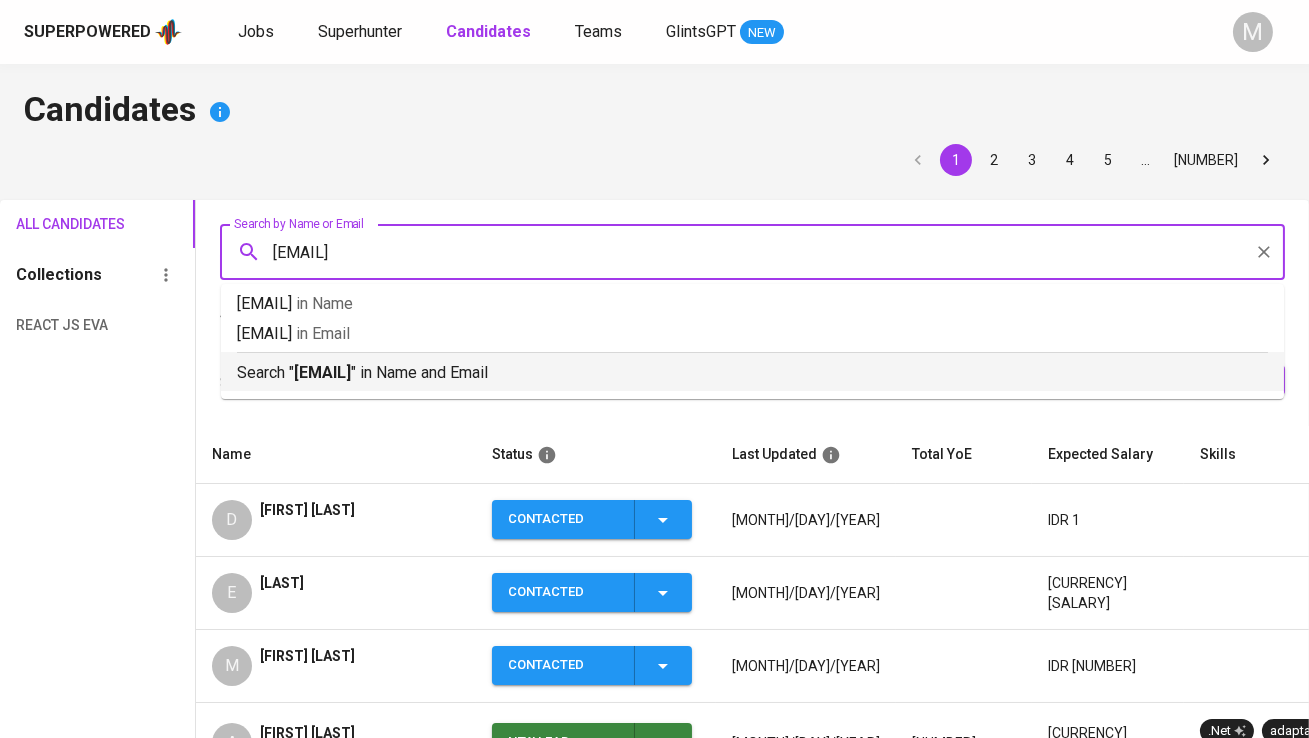 click on "Search " [EMAIL] " in Name and Email" at bounding box center (752, 368) 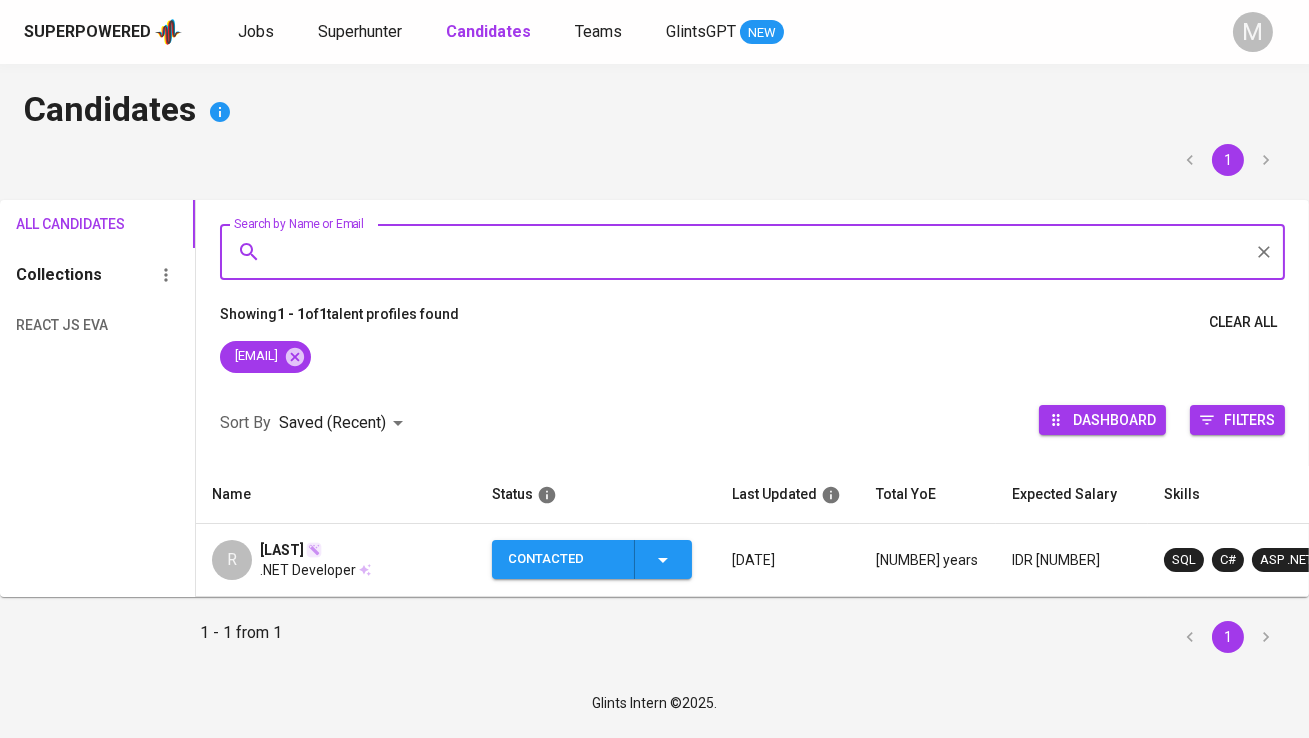 click on "Contacted" at bounding box center [563, 559] 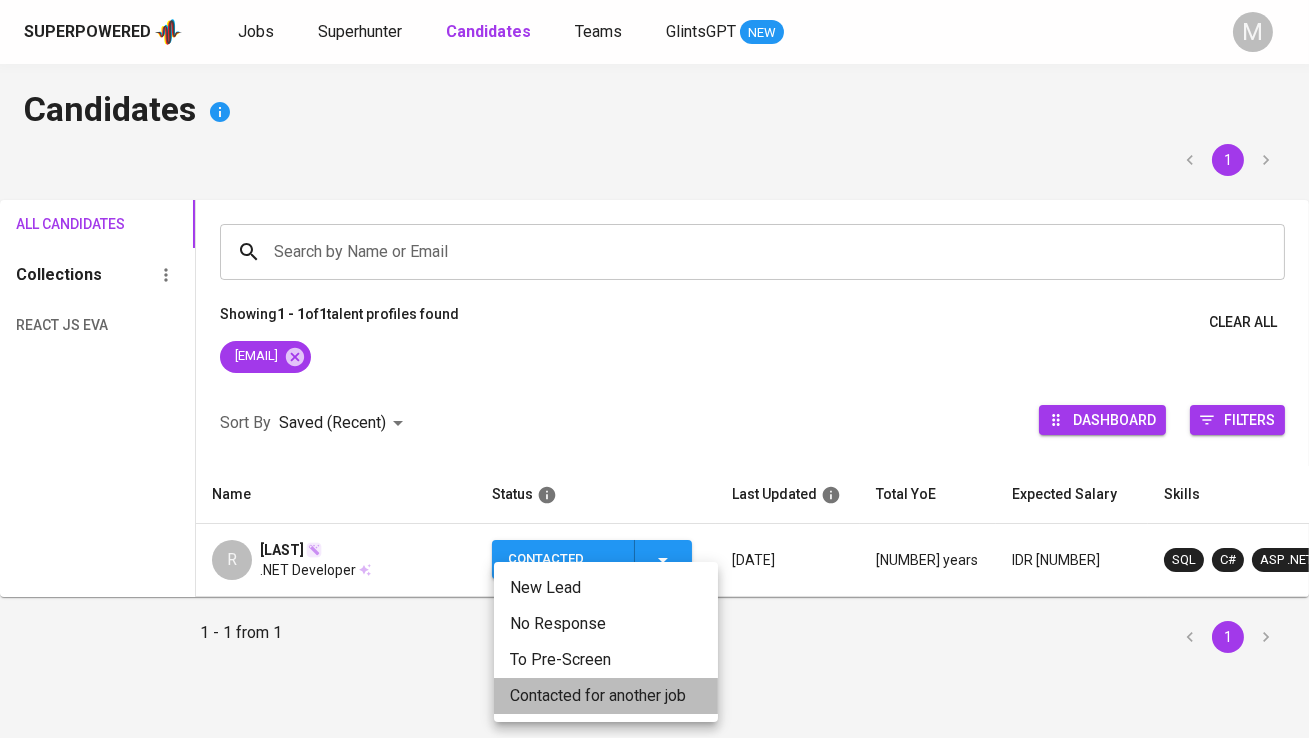 click on "Contacted for another job" at bounding box center (606, 696) 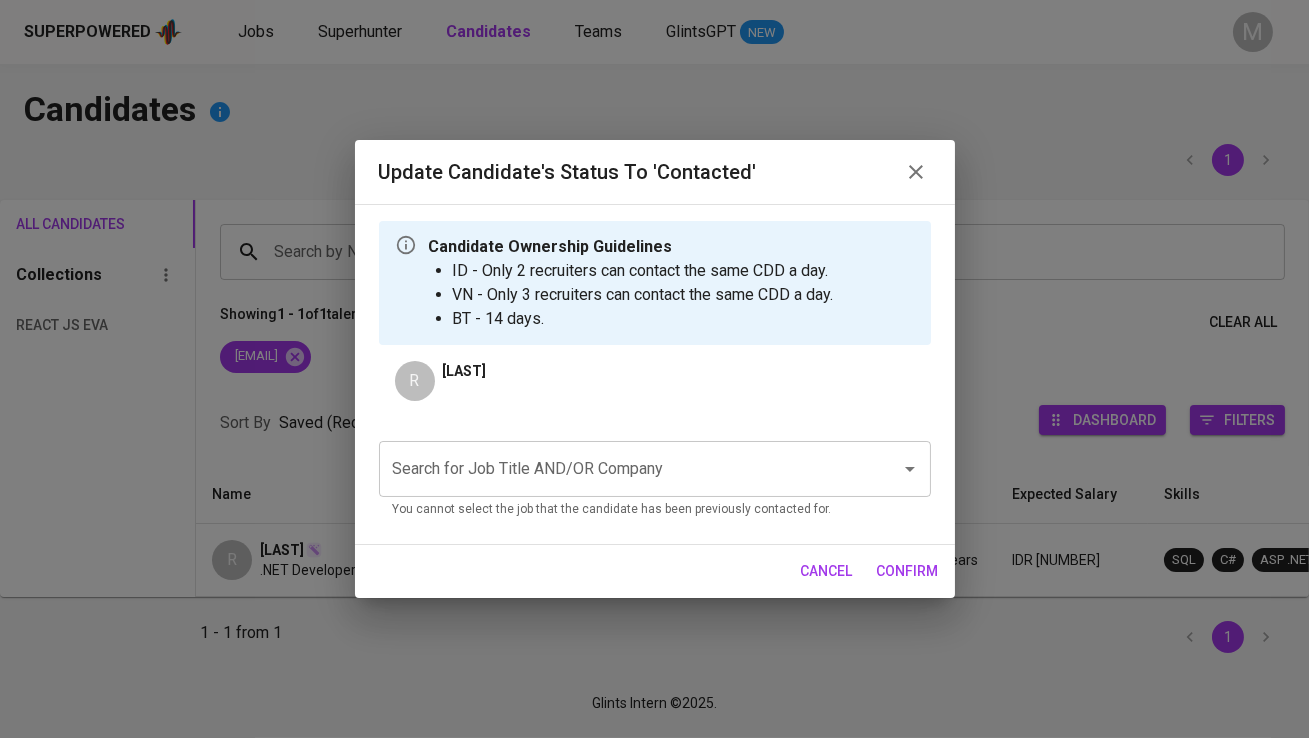 click on "Search for Job Title AND/OR Company" at bounding box center [627, 469] 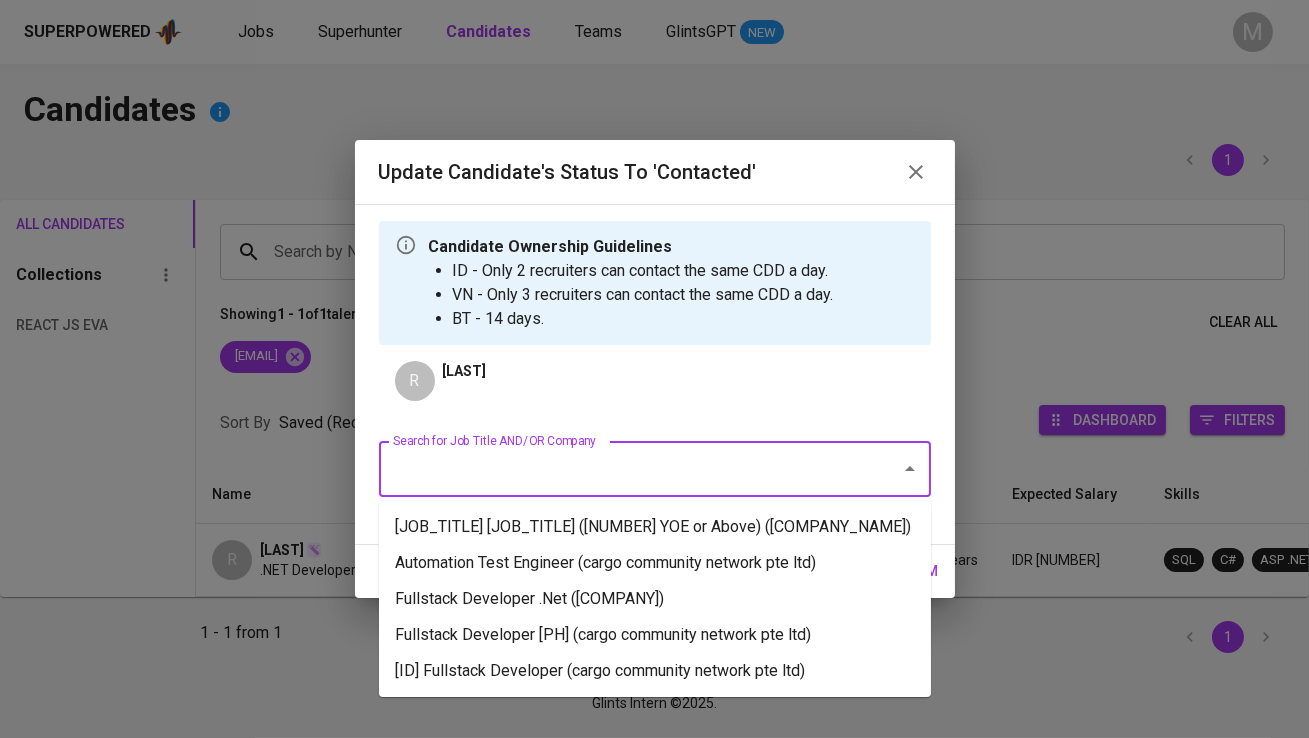 click on "[JOB_TITLE] [JOB_TITLE] ([NUMBER] YOE or Above) ([COMPANY_NAME])" at bounding box center (655, 527) 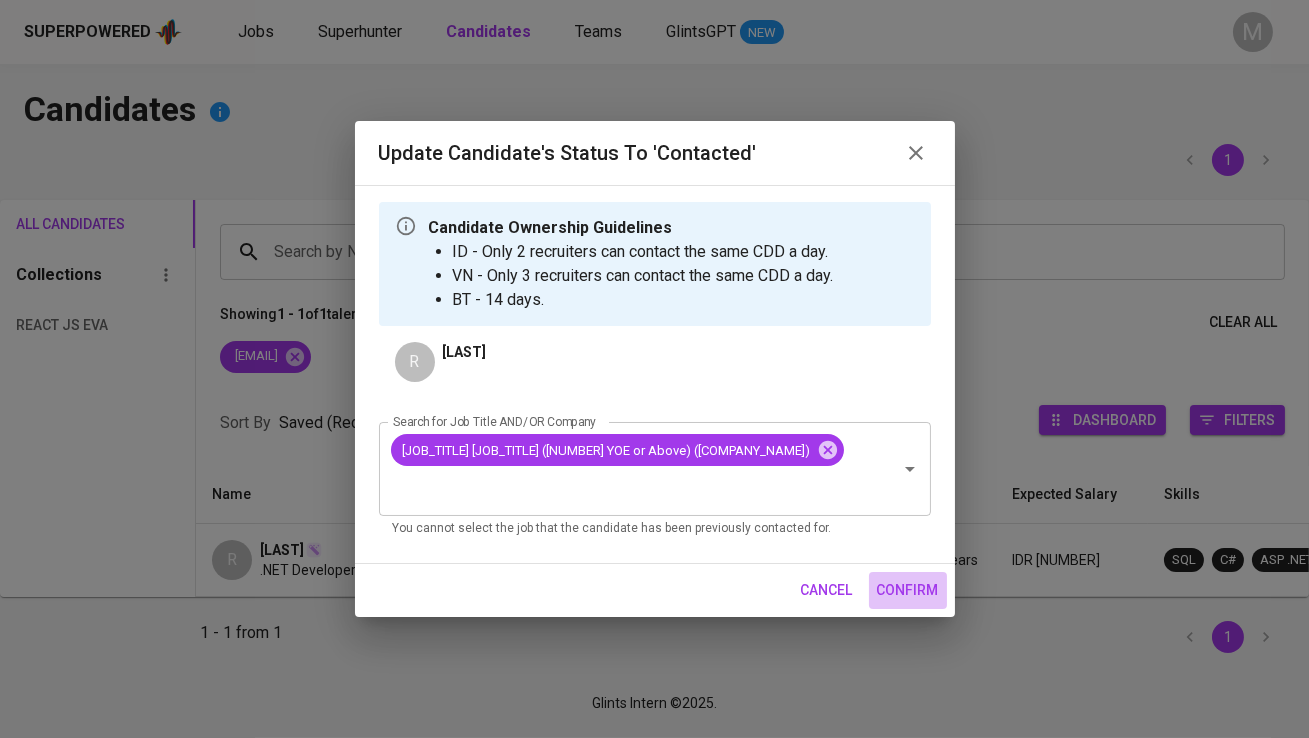 click on "confirm" at bounding box center [908, 590] 